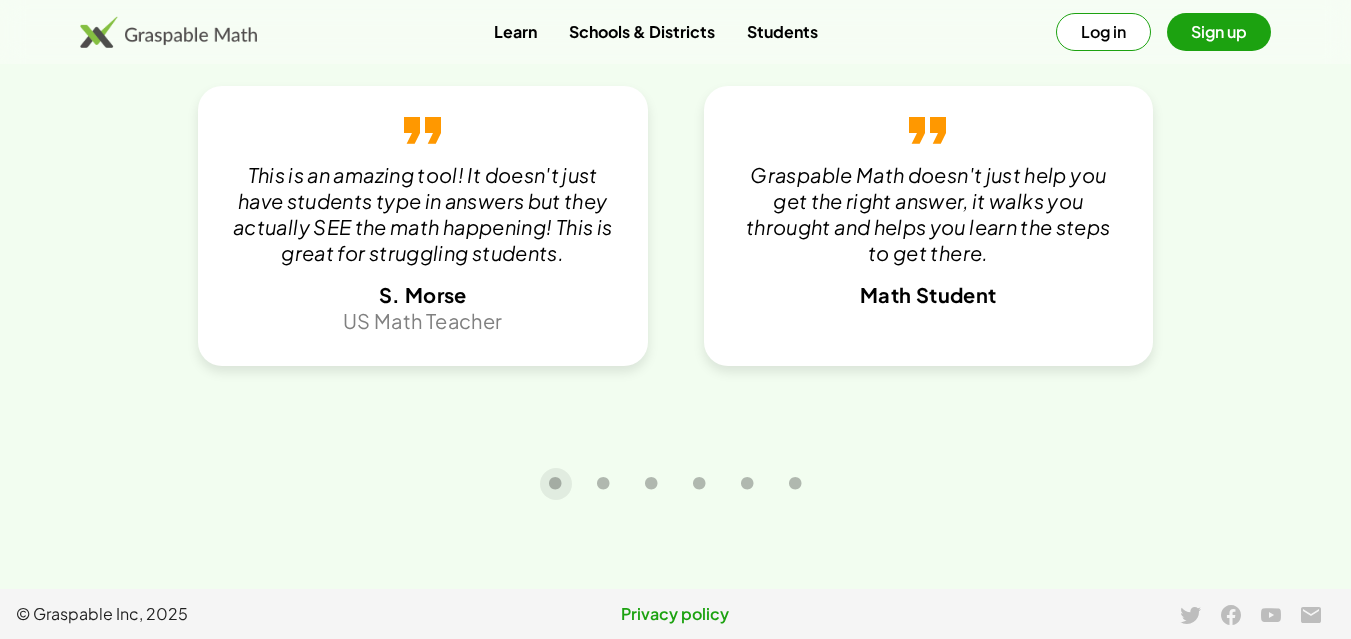 scroll, scrollTop: 3955, scrollLeft: 0, axis: vertical 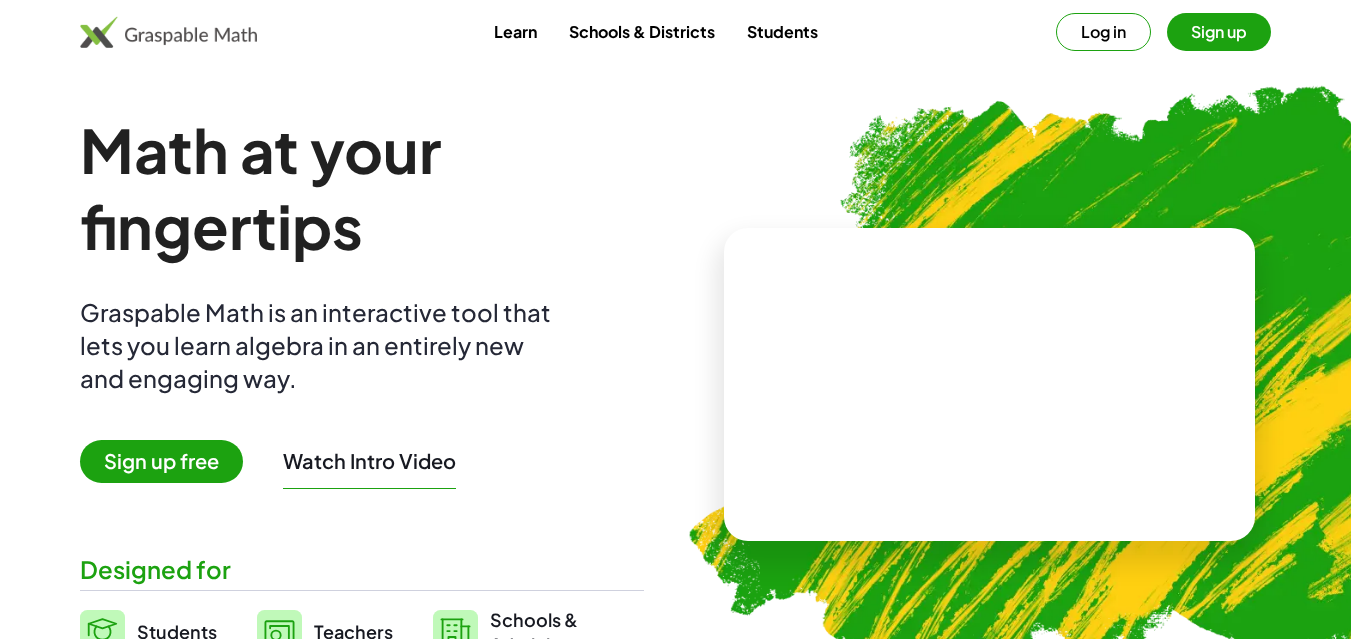 click on "Log in" at bounding box center (1103, 32) 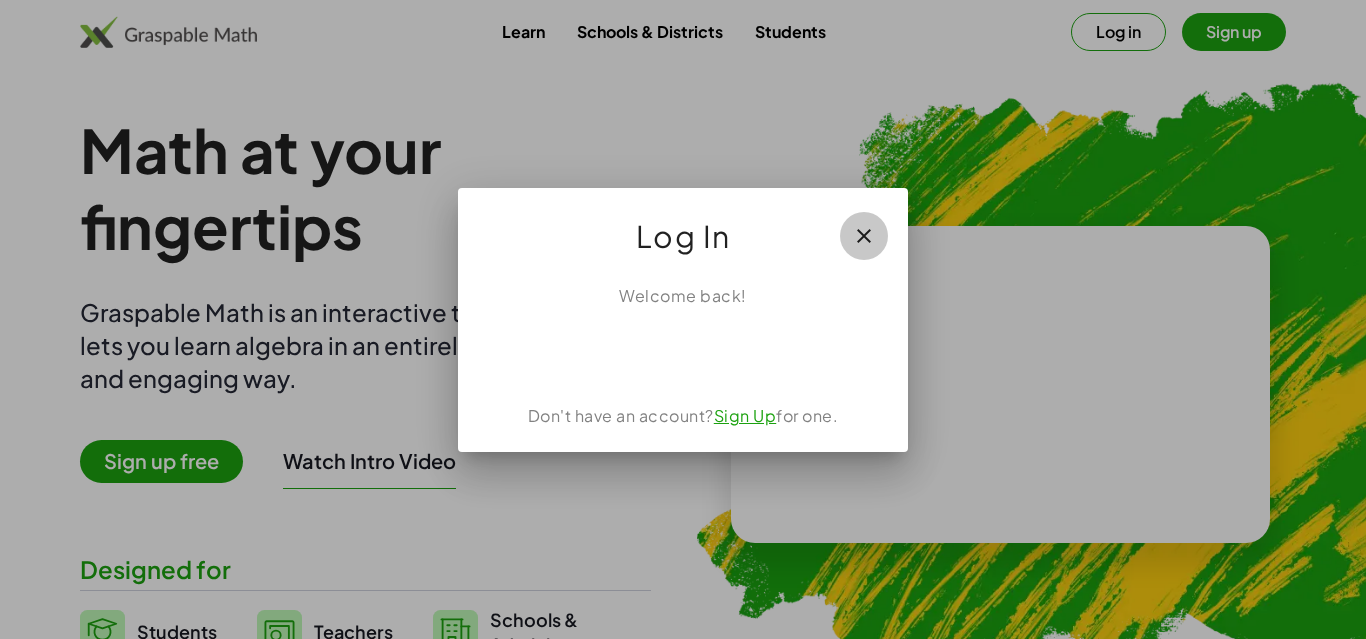 click 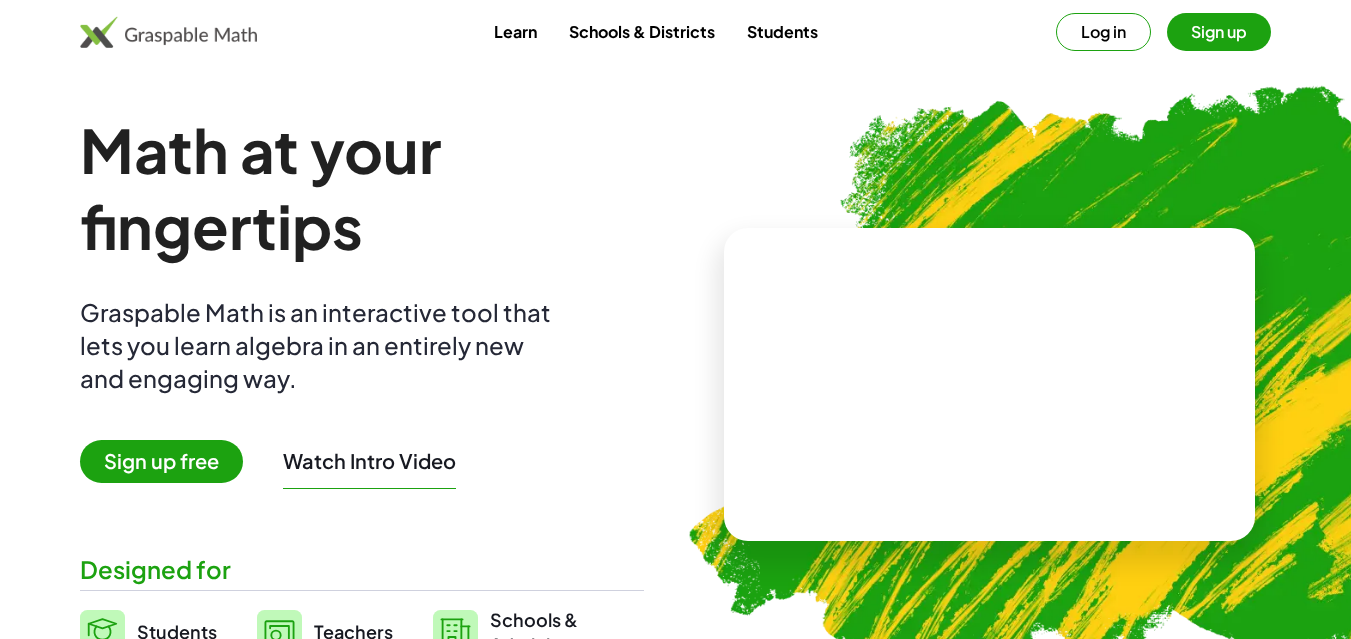 click on "Students" at bounding box center (782, 31) 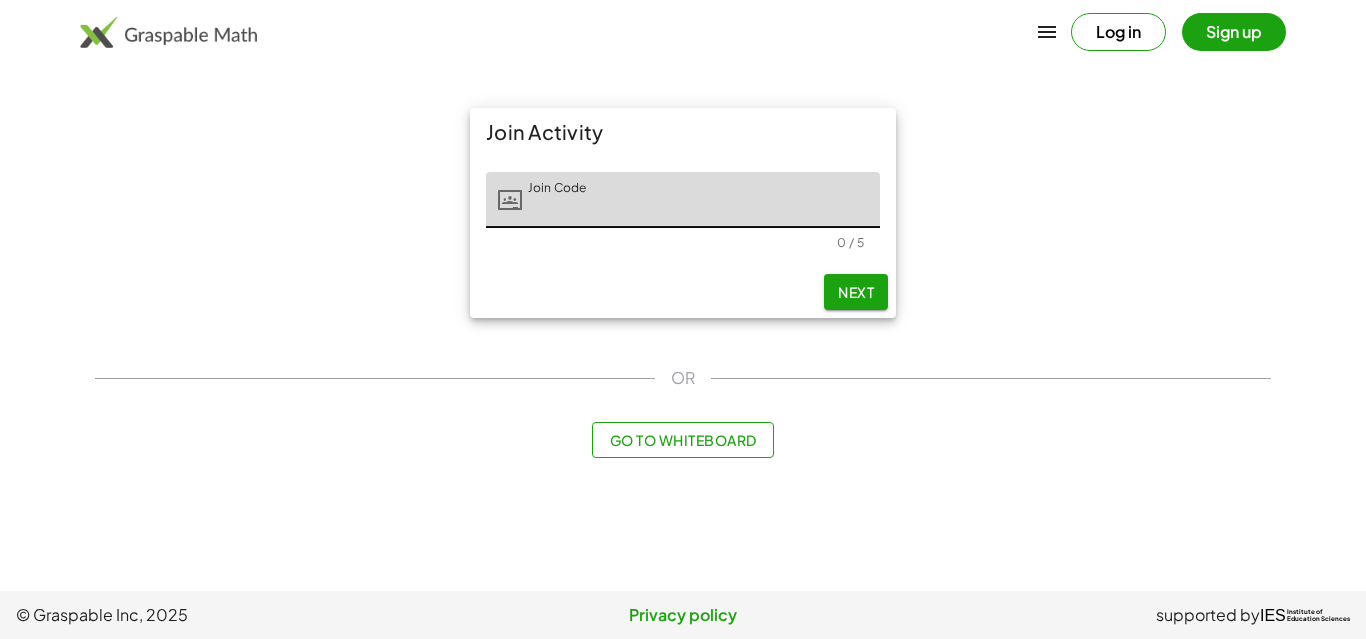 click on "Join Code" 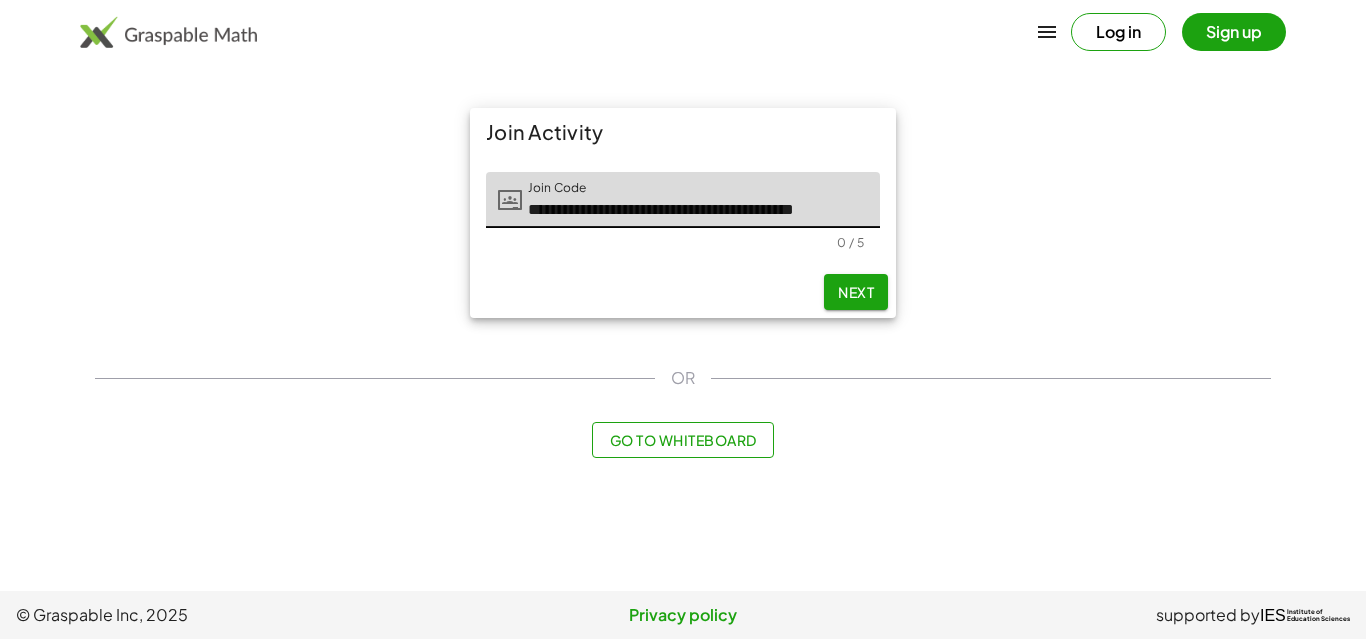 scroll, scrollTop: 0, scrollLeft: 77, axis: horizontal 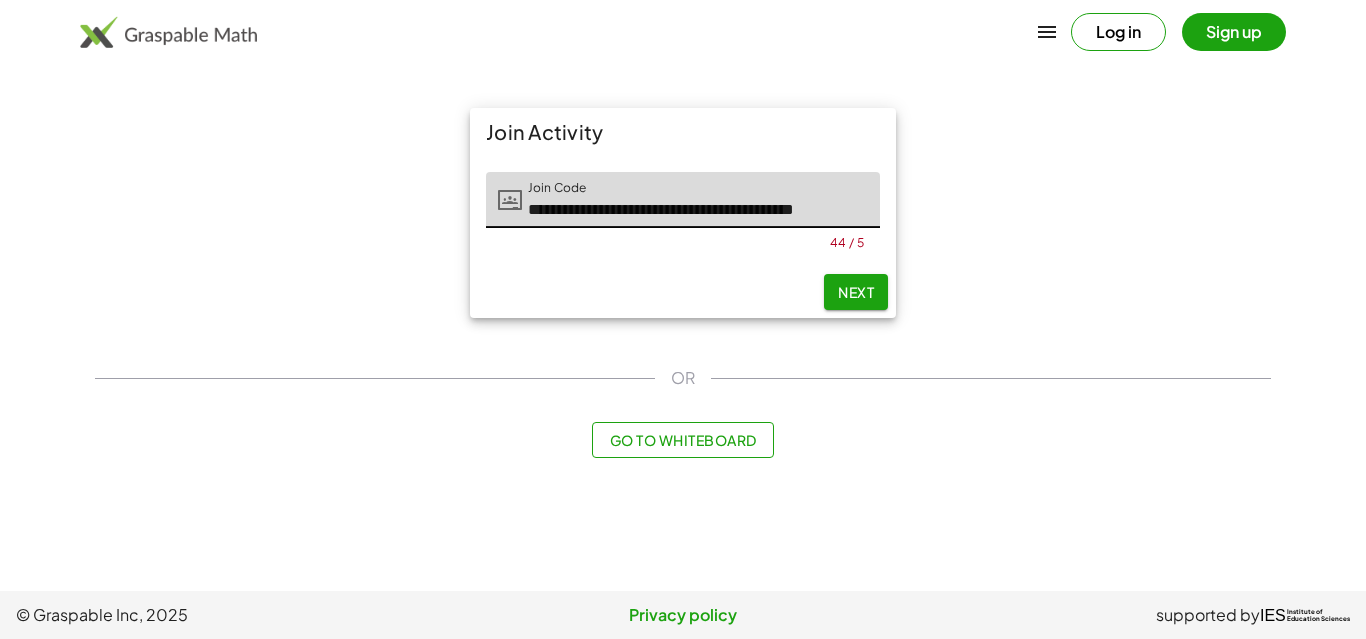 drag, startPoint x: 814, startPoint y: 212, endPoint x: 48, endPoint y: 147, distance: 768.75287 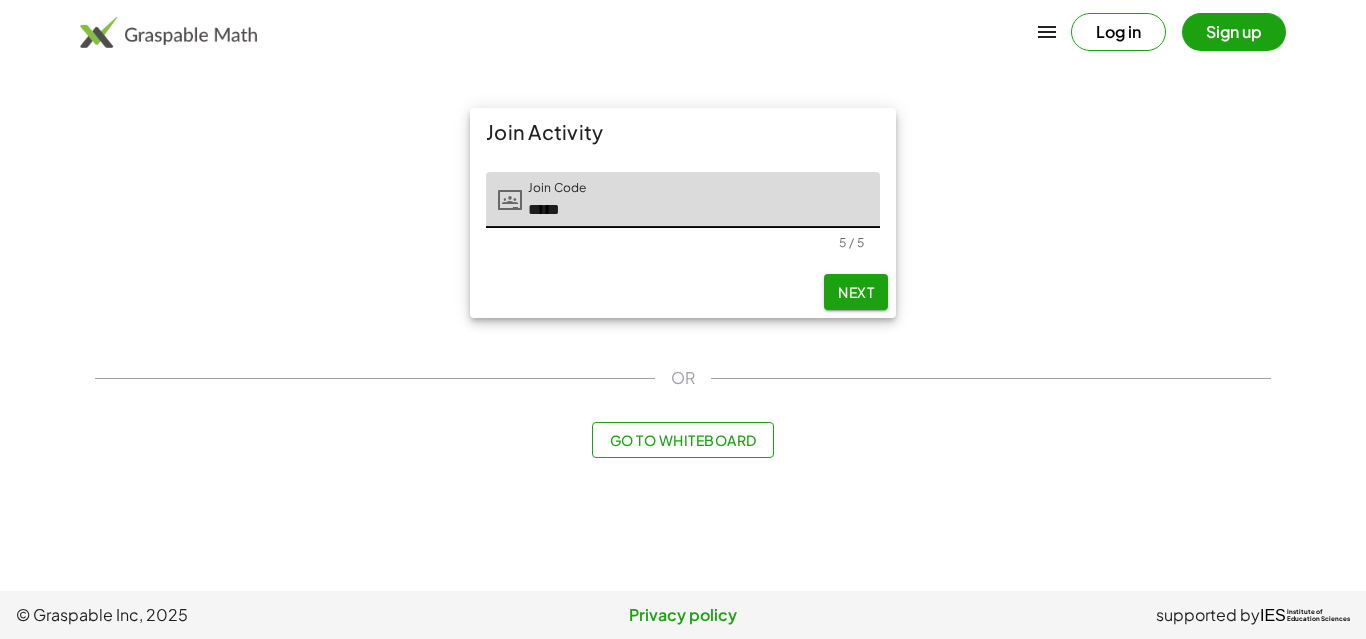 type on "*****" 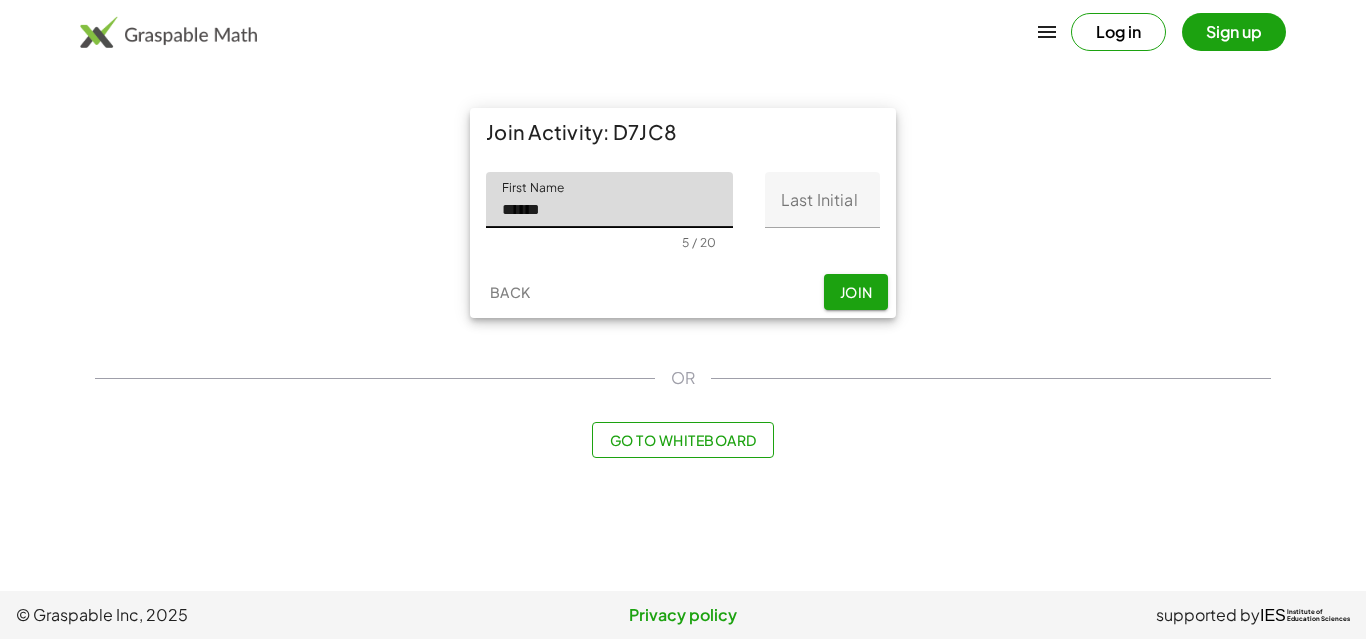 type on "******" 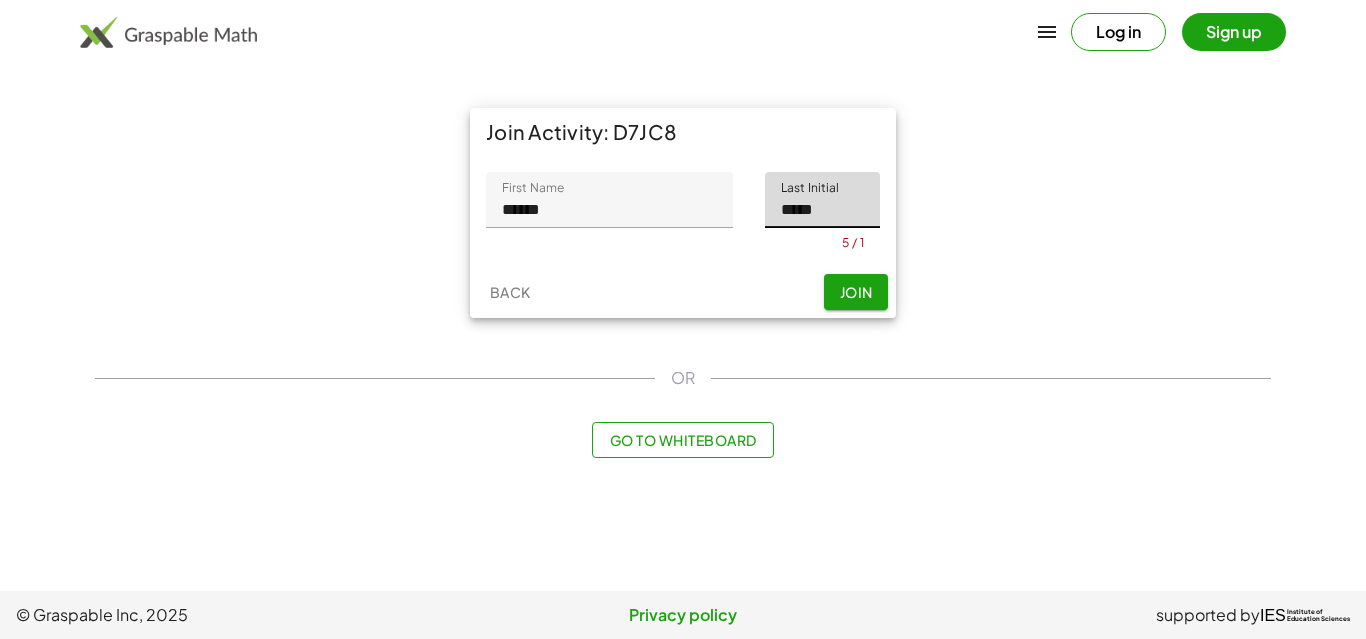 type on "*****" 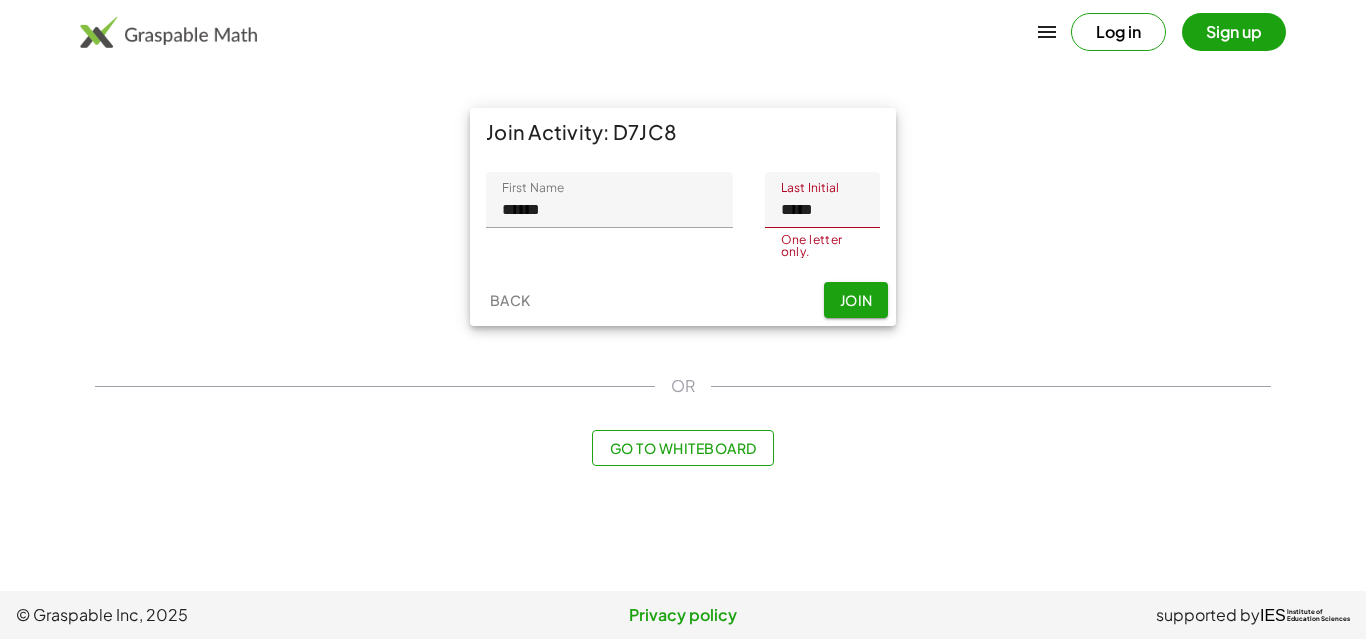 drag, startPoint x: 837, startPoint y: 215, endPoint x: 659, endPoint y: 191, distance: 179.61069 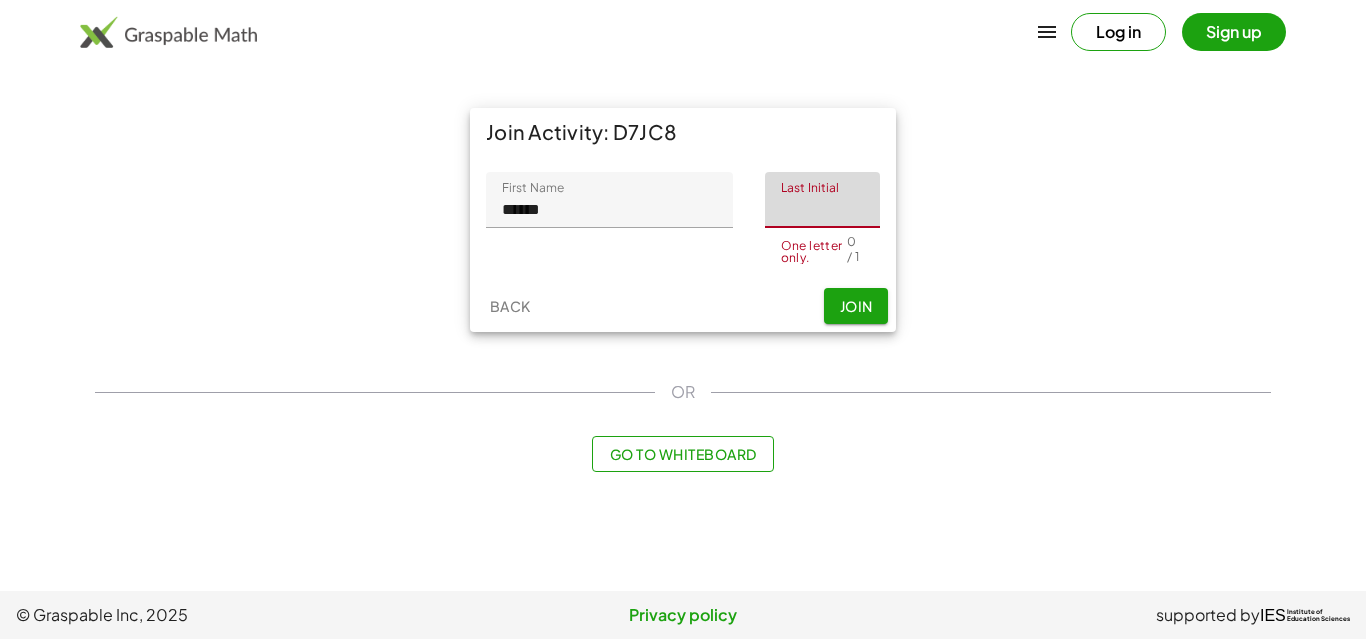 type on "*" 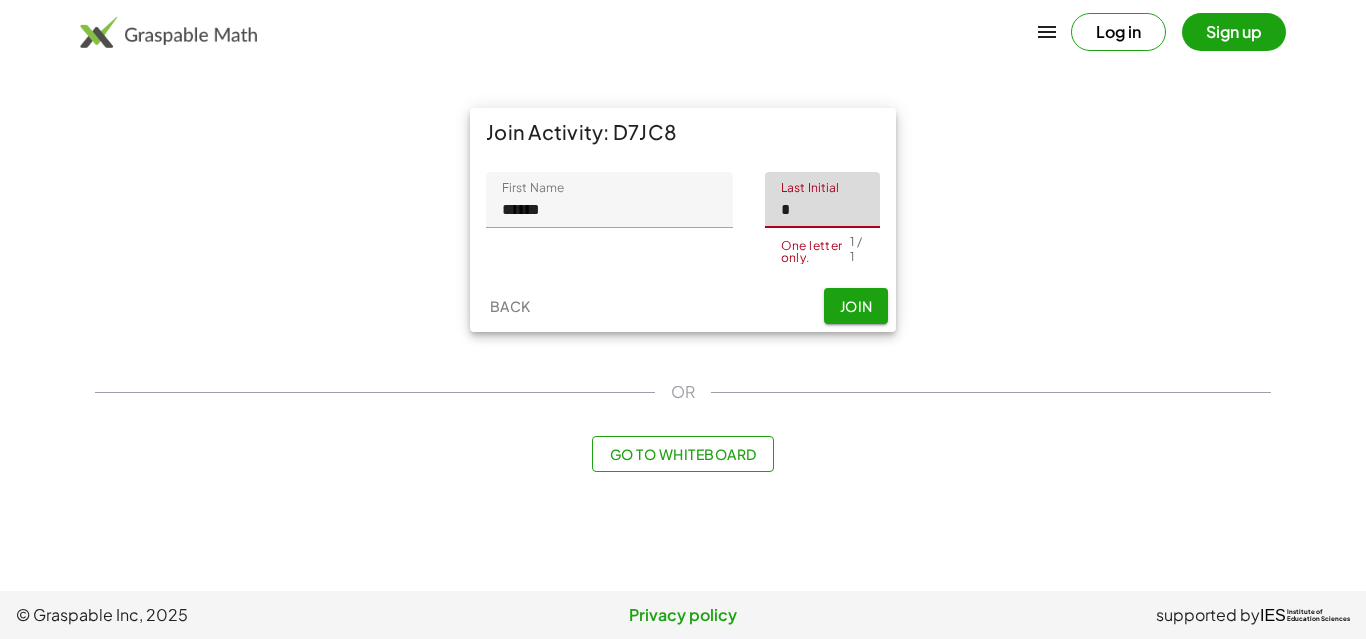 type on "*" 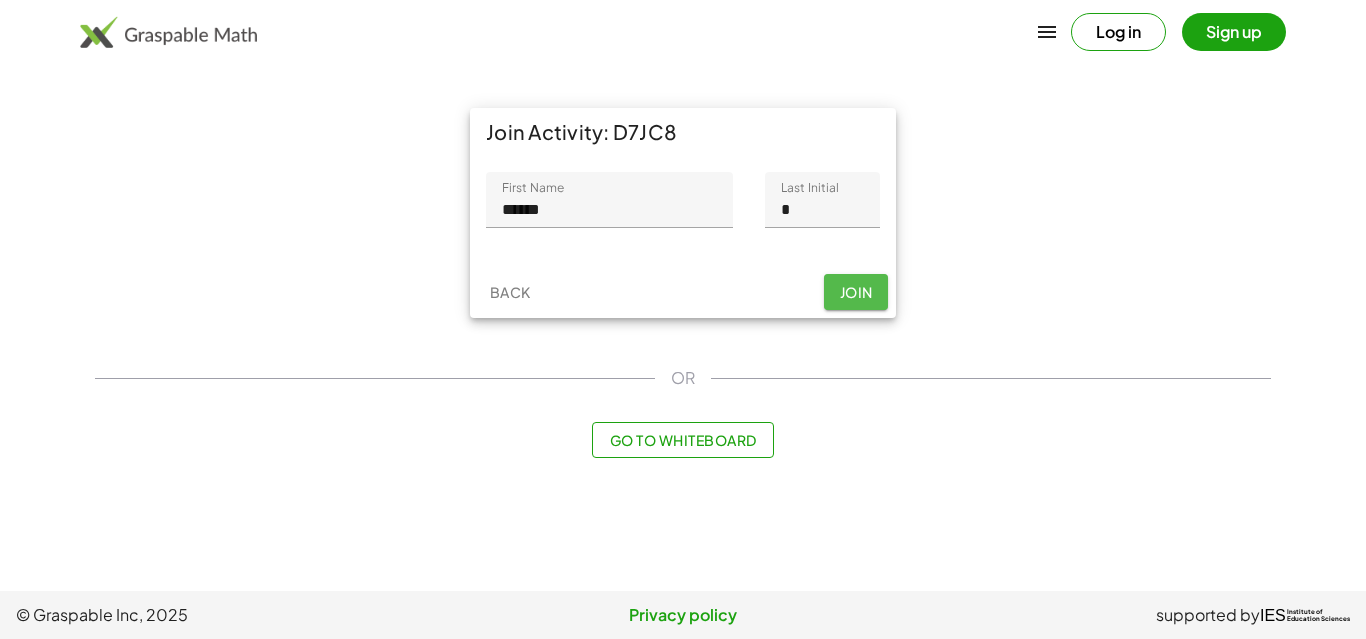 click on "Join" 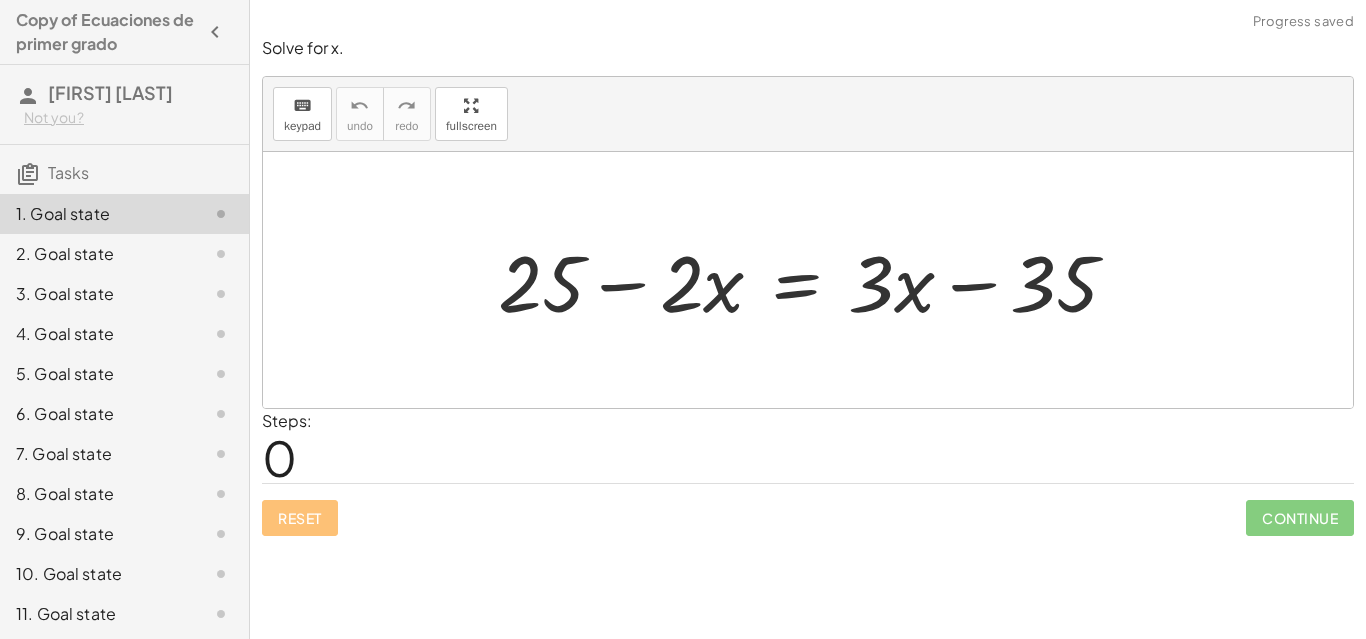 click on "Tasks" 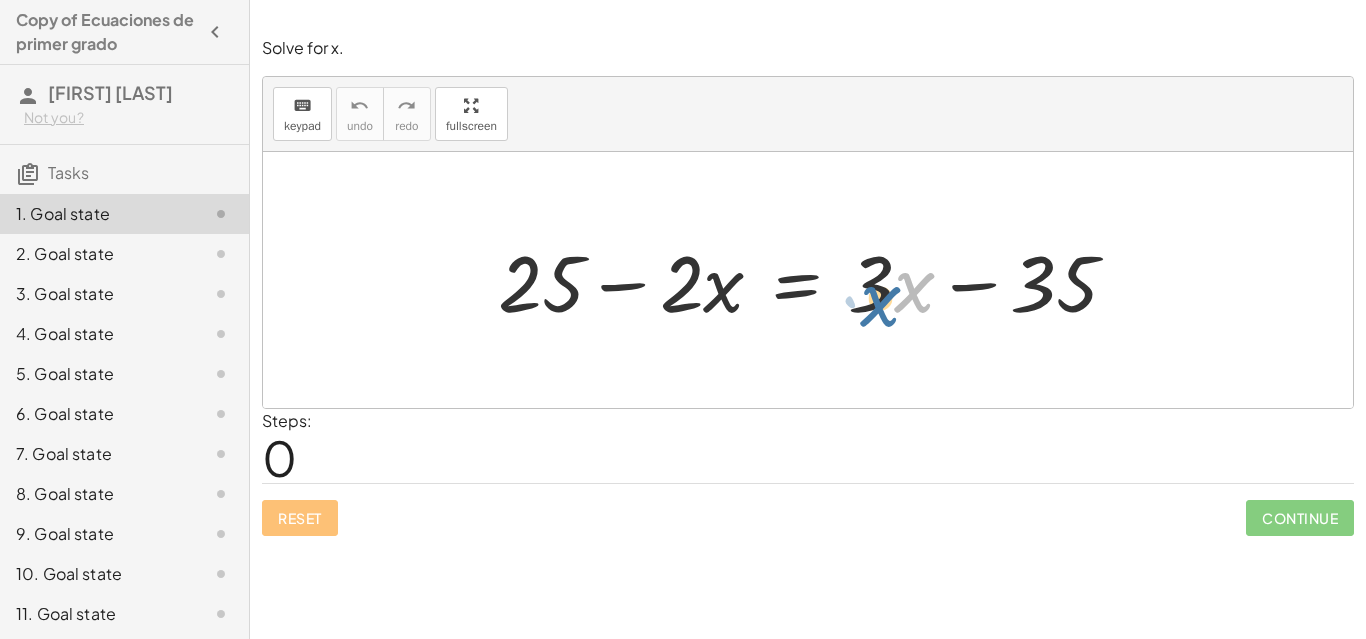 drag, startPoint x: 901, startPoint y: 294, endPoint x: 878, endPoint y: 299, distance: 23.537205 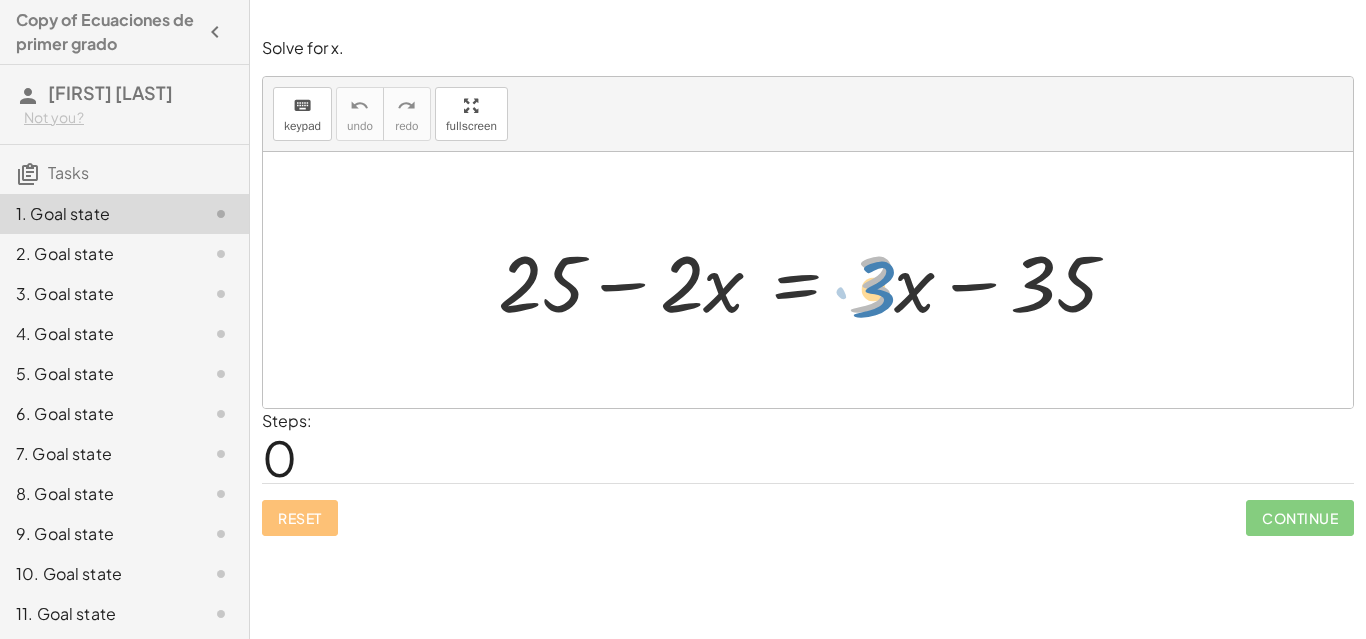 click at bounding box center [816, 280] 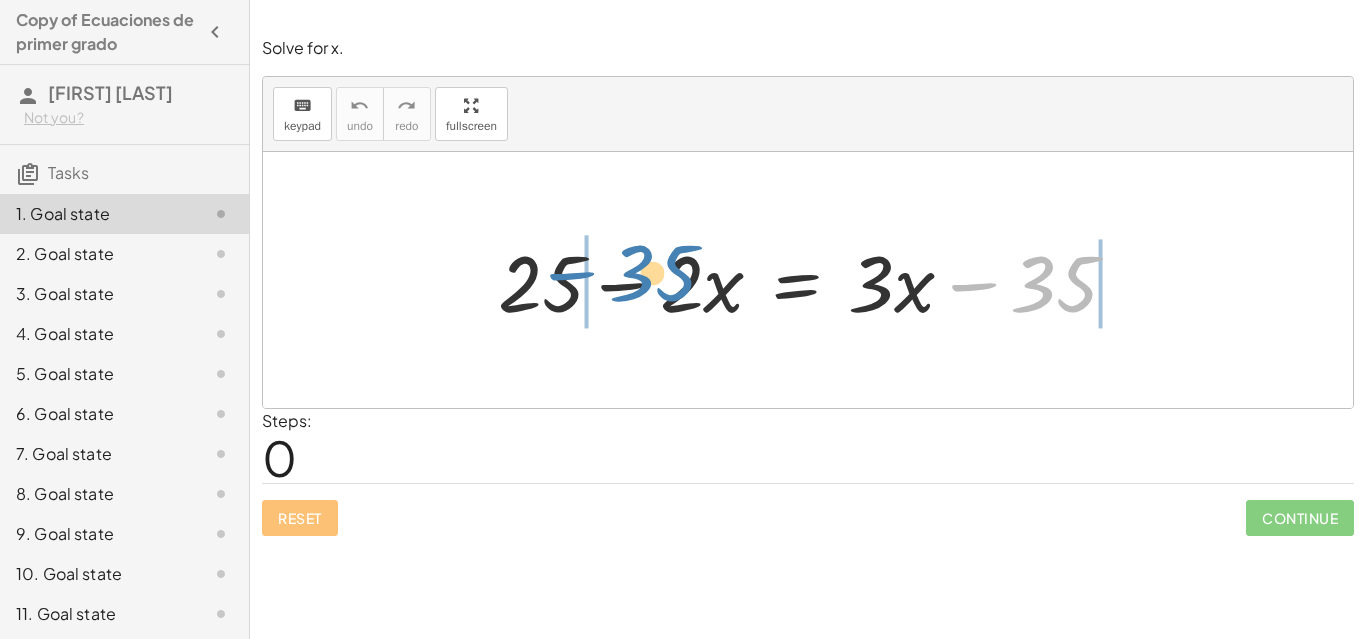 drag, startPoint x: 984, startPoint y: 283, endPoint x: 583, endPoint y: 272, distance: 401.15085 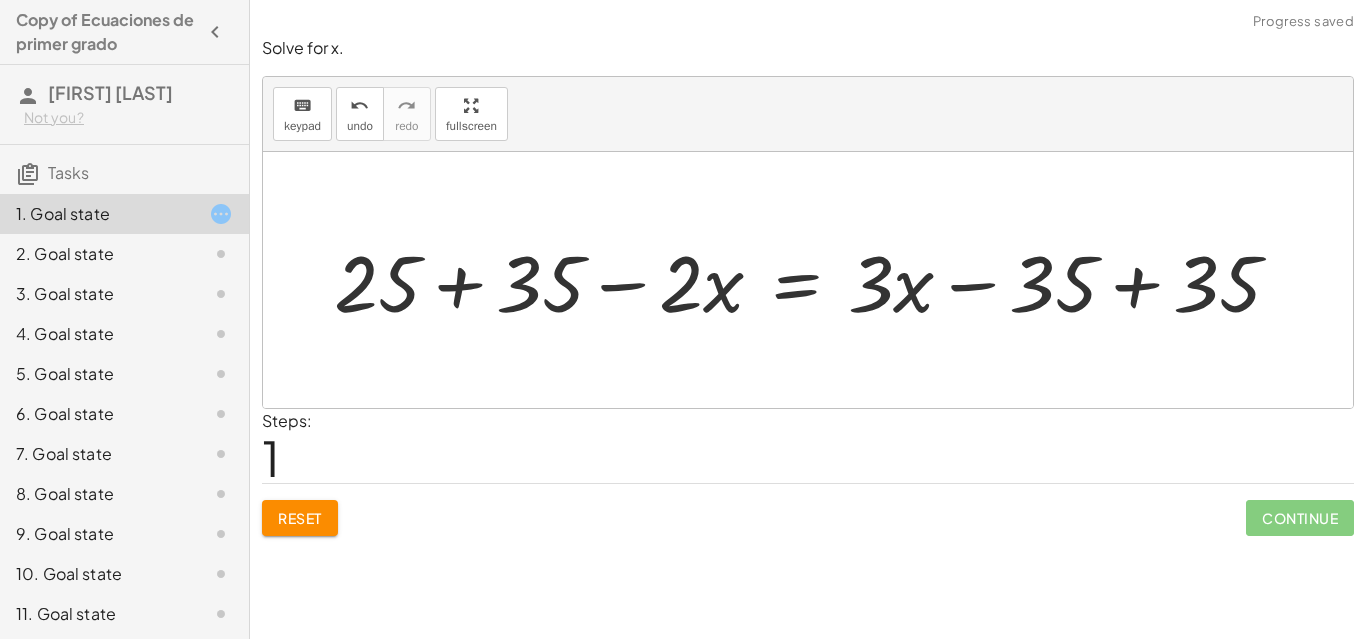 click at bounding box center (815, 280) 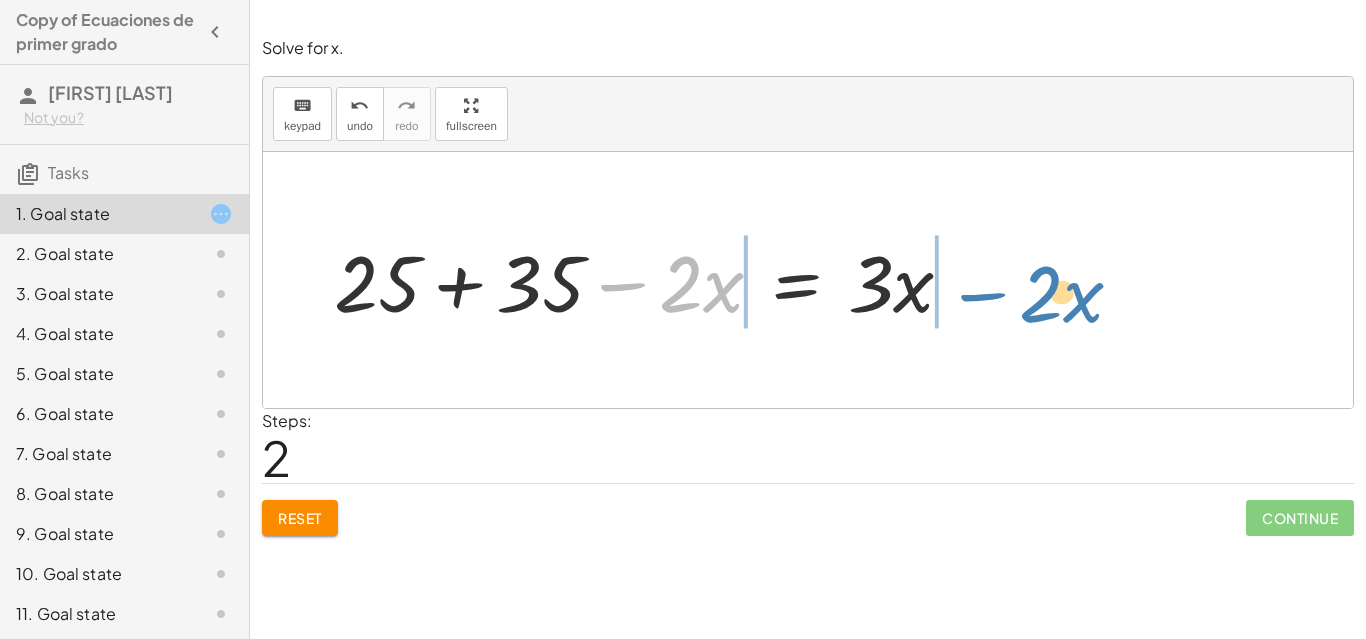 drag, startPoint x: 625, startPoint y: 289, endPoint x: 982, endPoint y: 297, distance: 357.08963 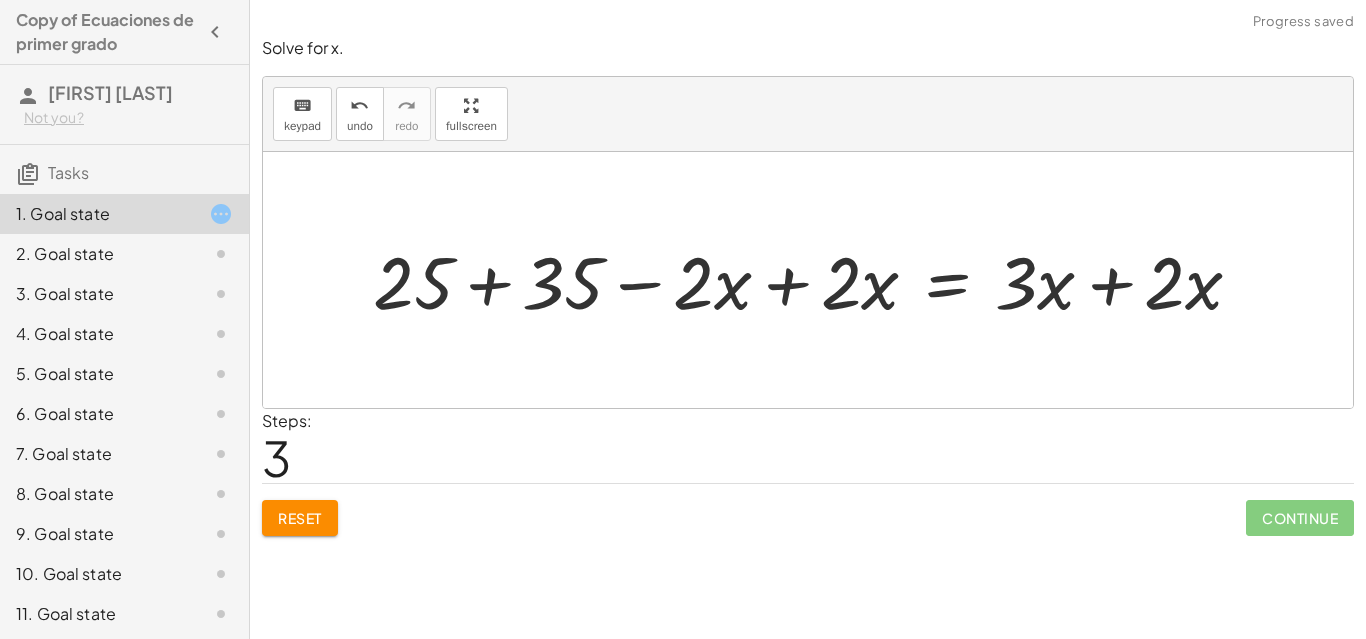 click at bounding box center [815, 280] 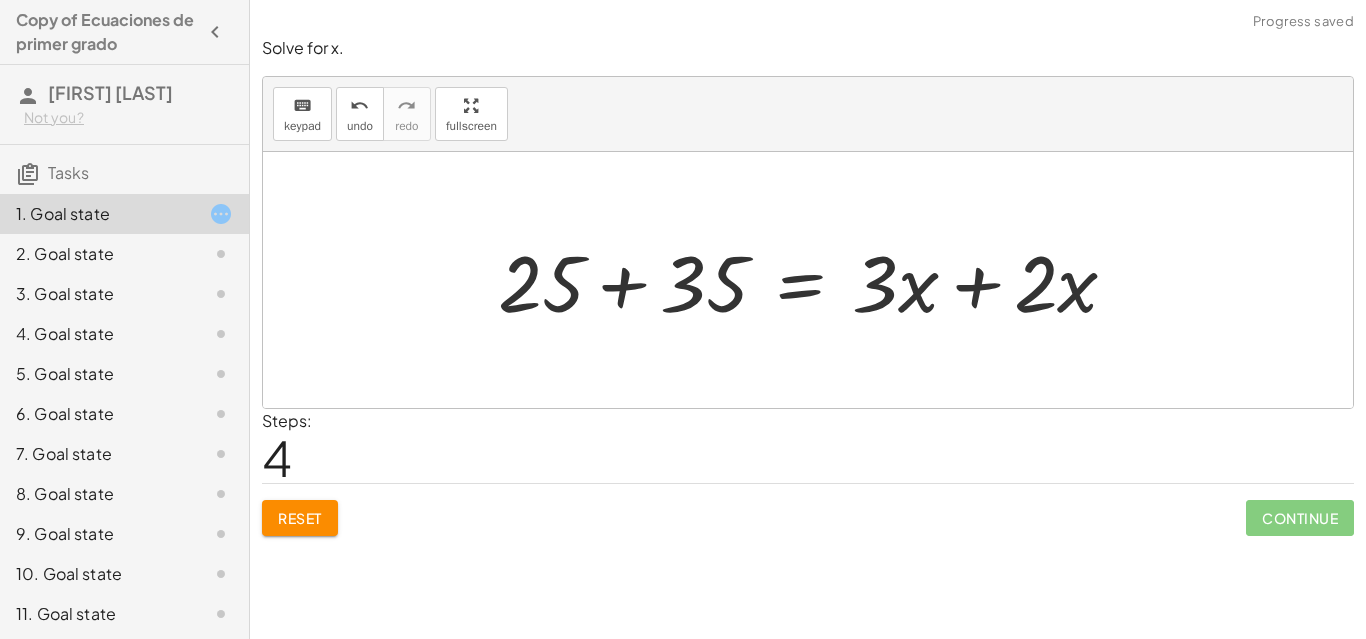 click at bounding box center [816, 280] 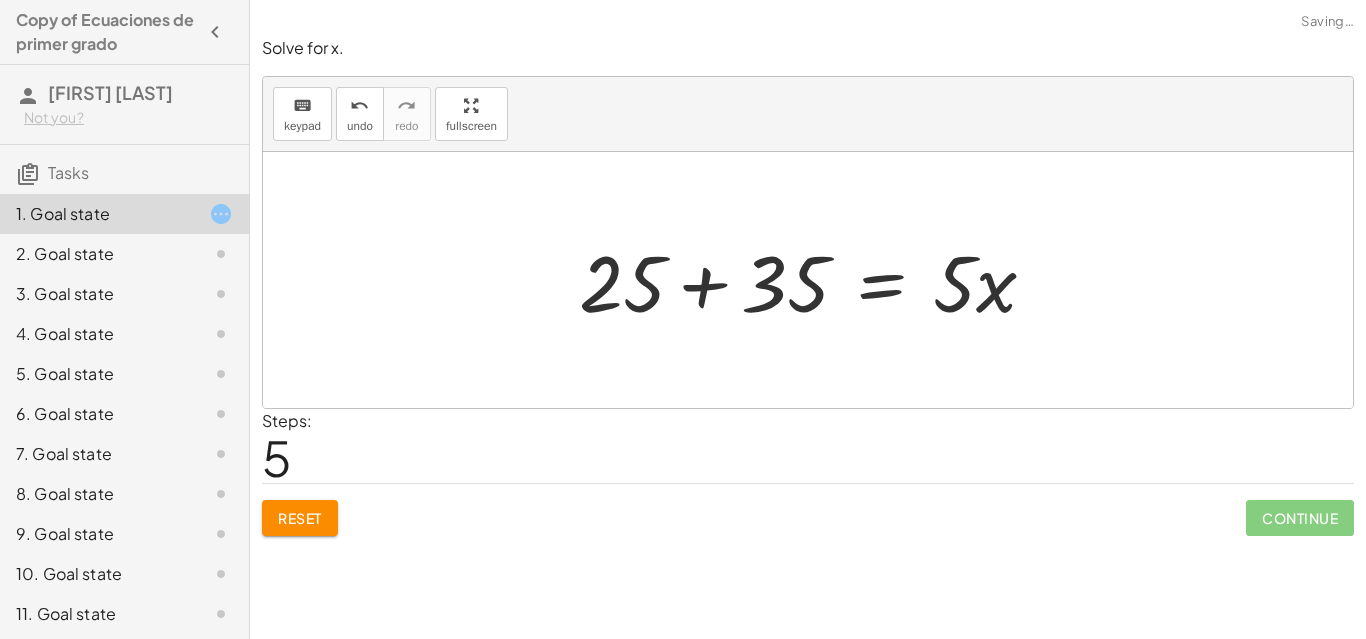 click at bounding box center [815, 280] 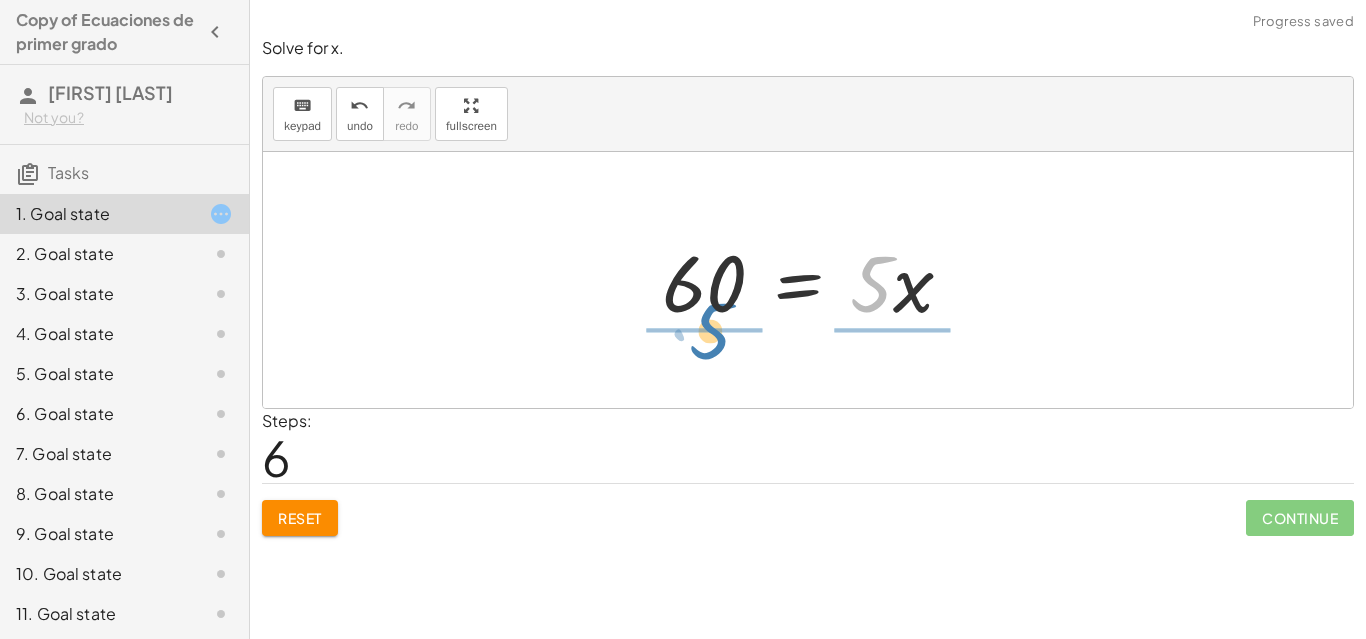 drag, startPoint x: 877, startPoint y: 297, endPoint x: 715, endPoint y: 344, distance: 168.68018 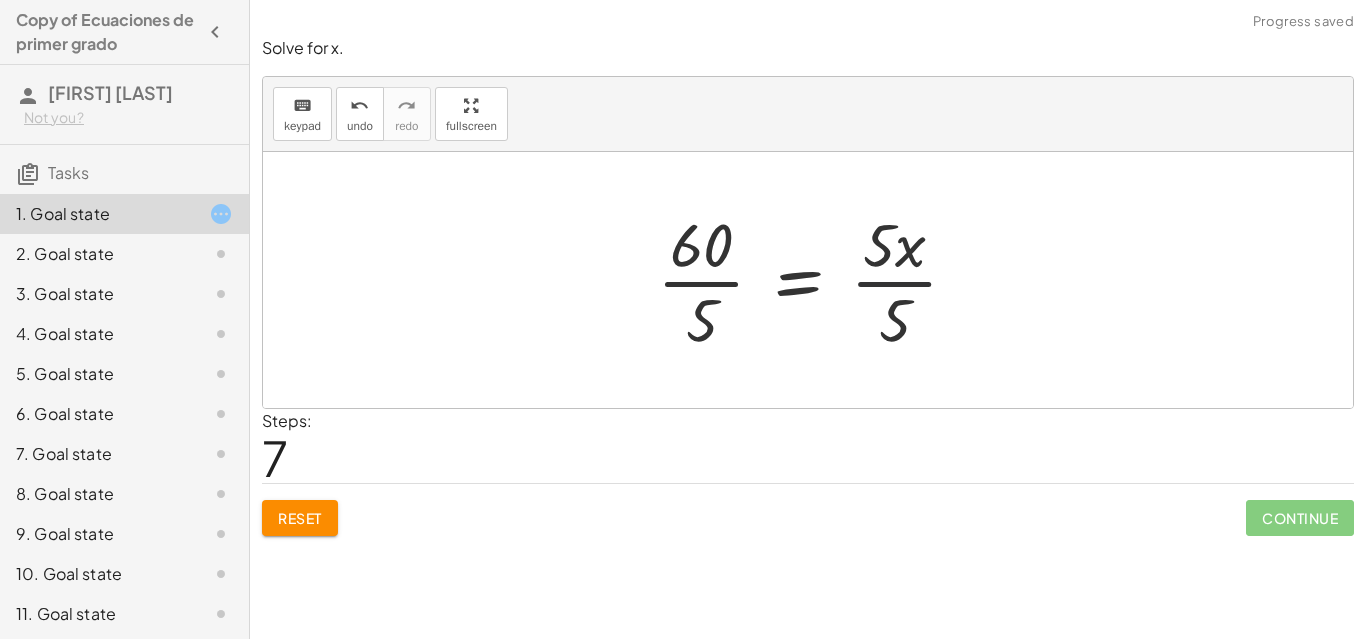 click at bounding box center [815, 280] 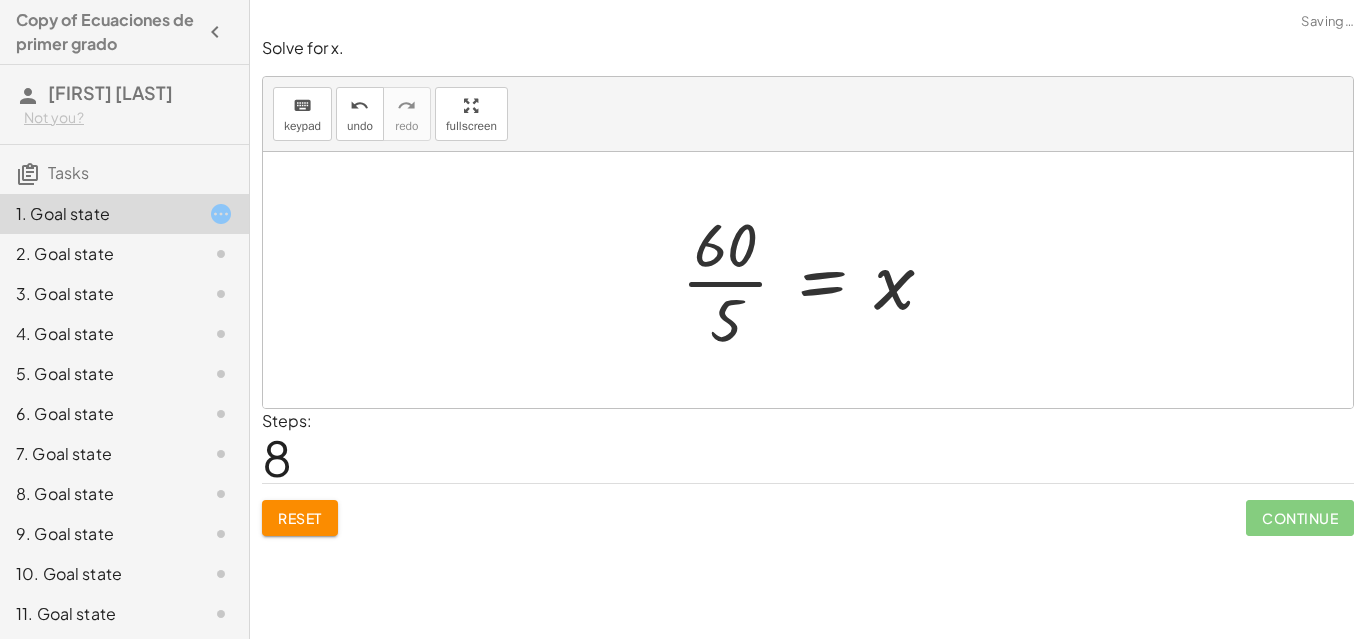 click at bounding box center (815, 280) 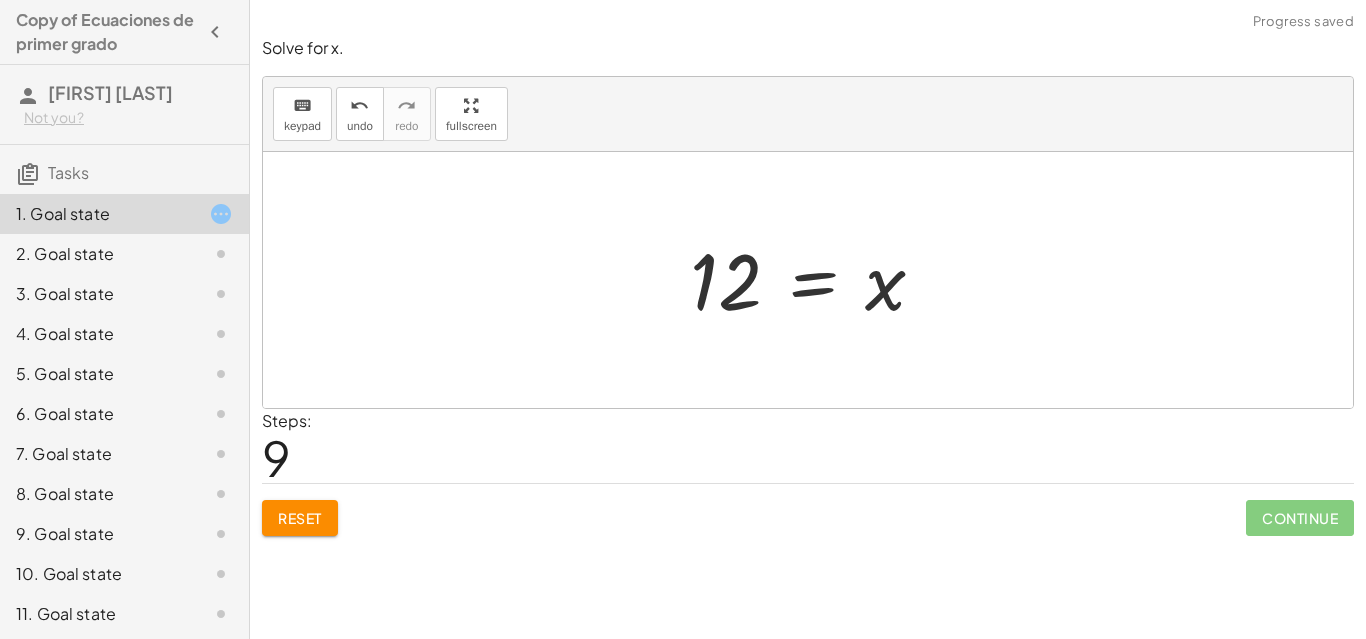 click at bounding box center (816, 280) 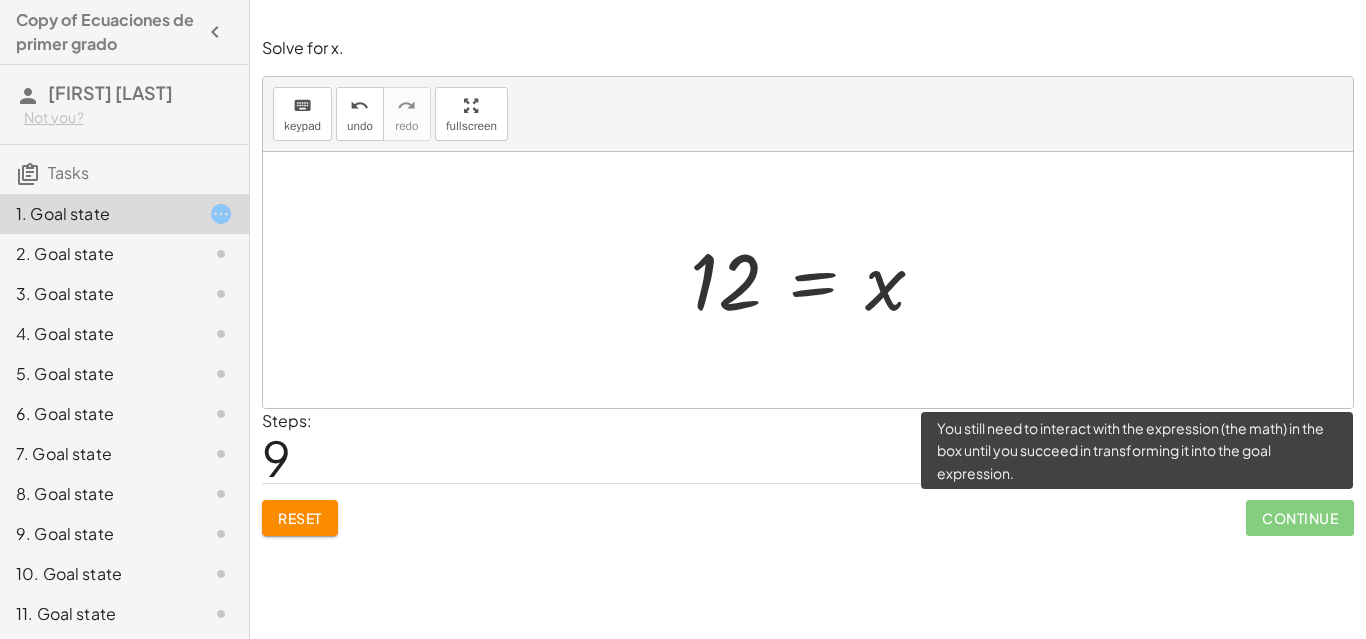 click on "Continue" 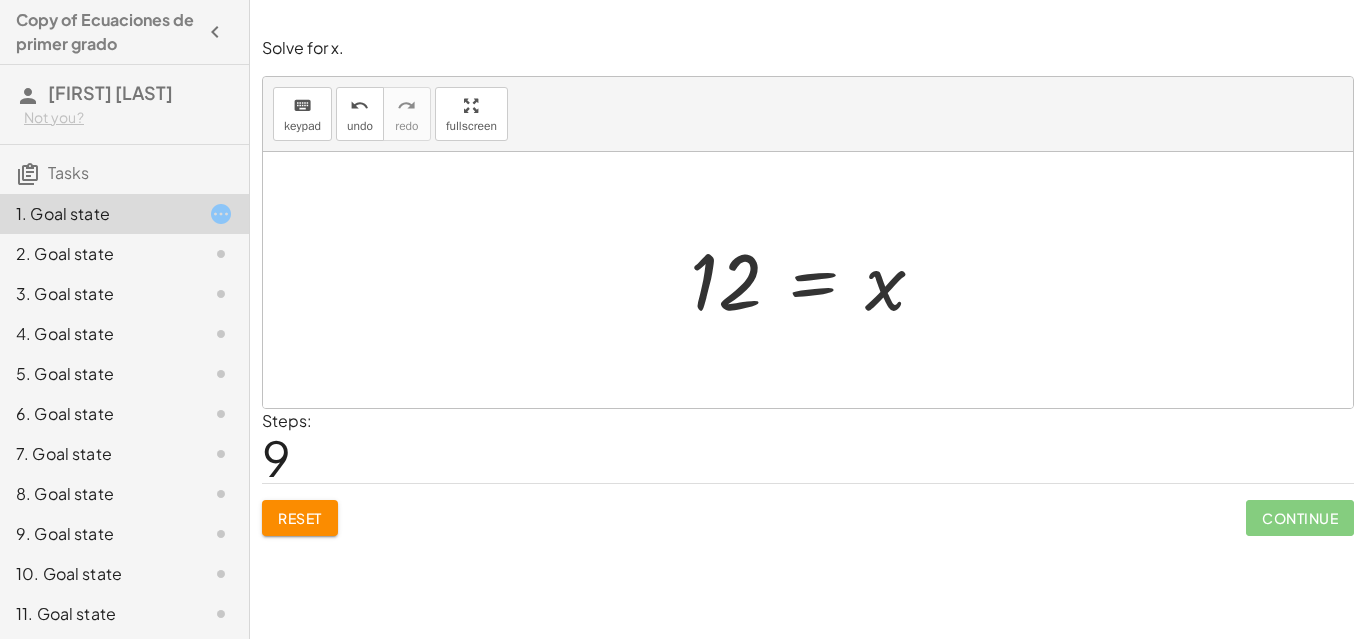 click at bounding box center [816, 280] 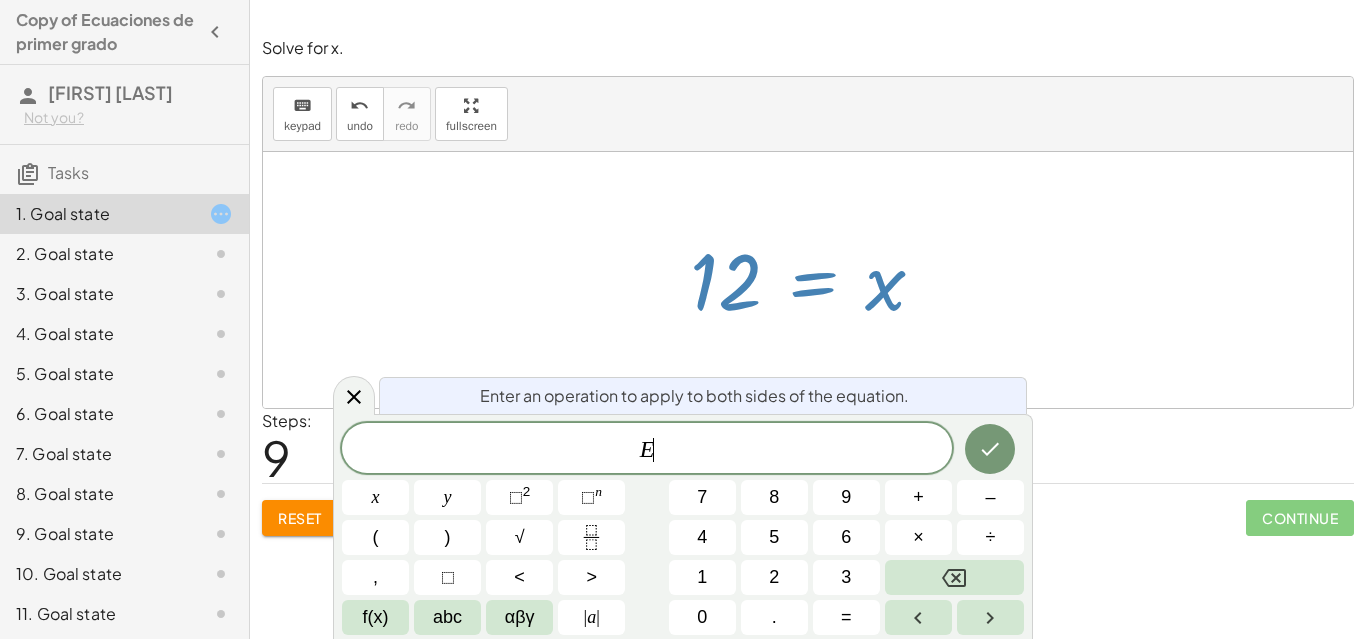 click at bounding box center (816, 280) 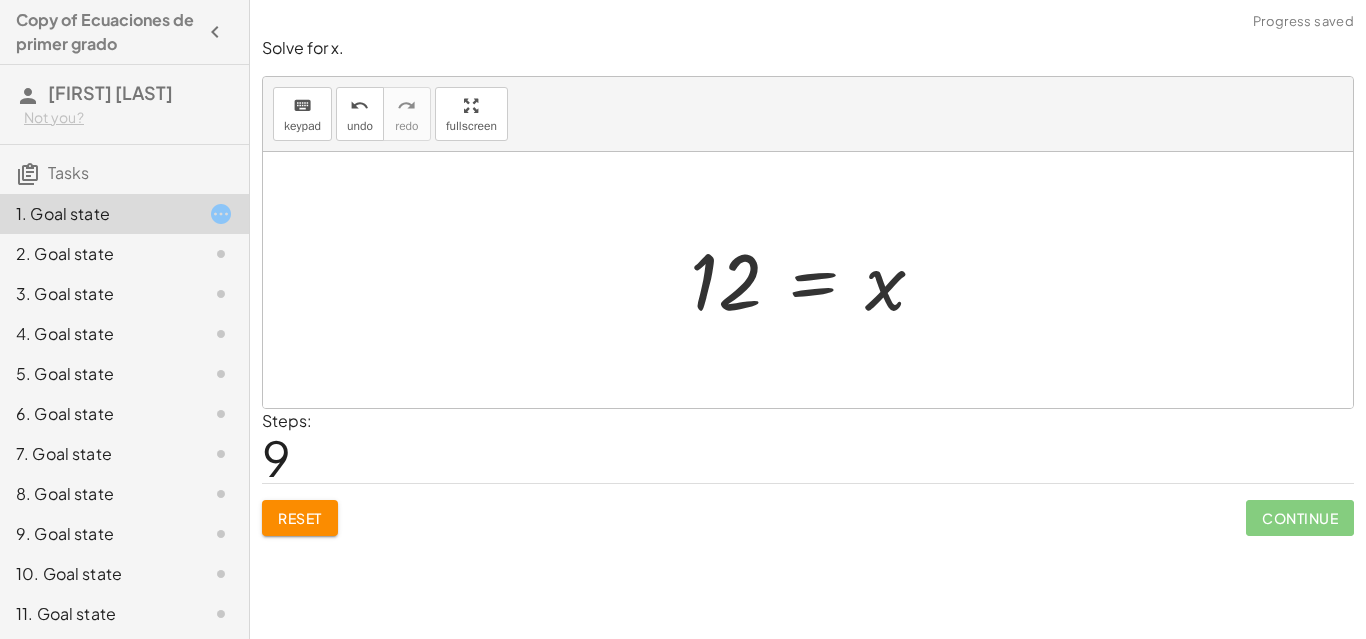 click at bounding box center [816, 280] 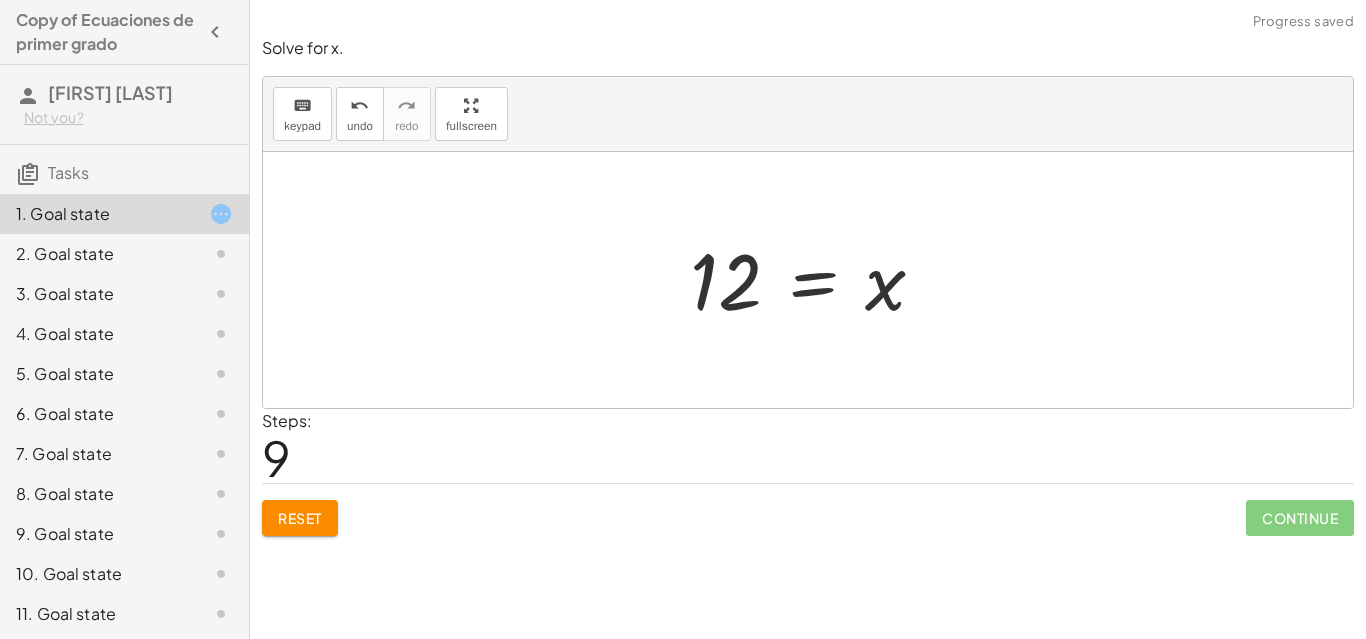 click at bounding box center (816, 280) 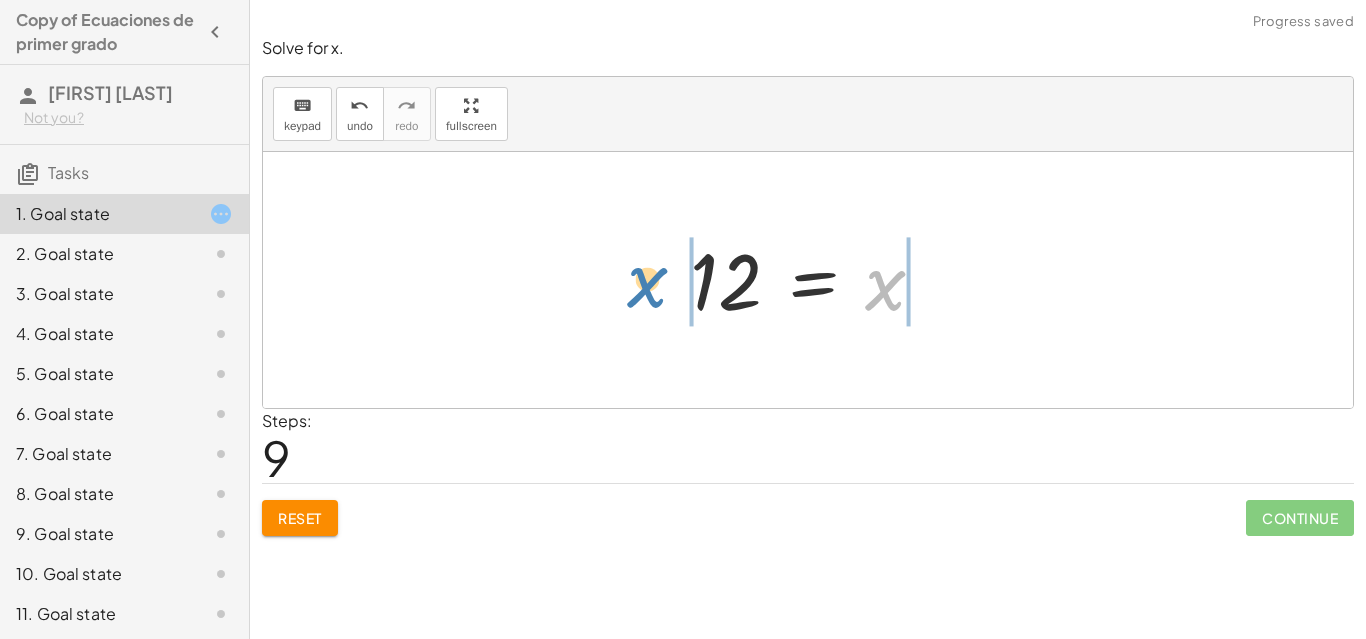 drag, startPoint x: 887, startPoint y: 291, endPoint x: 650, endPoint y: 288, distance: 237.01898 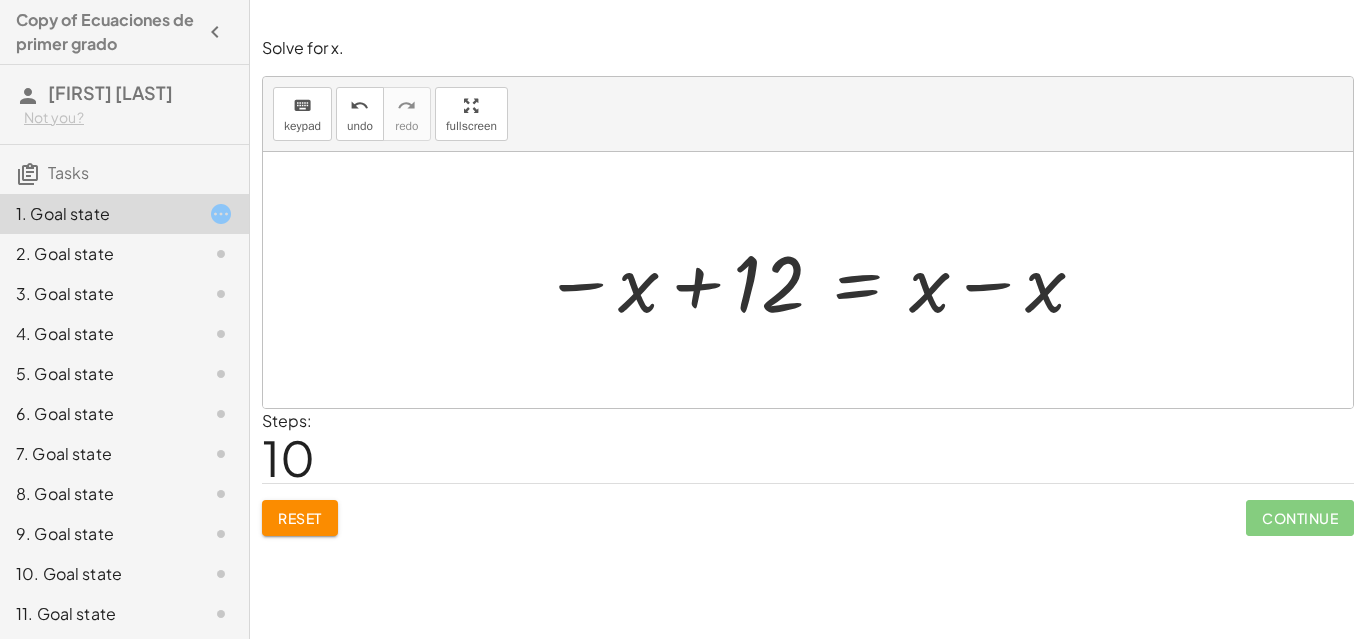 click at bounding box center (815, 280) 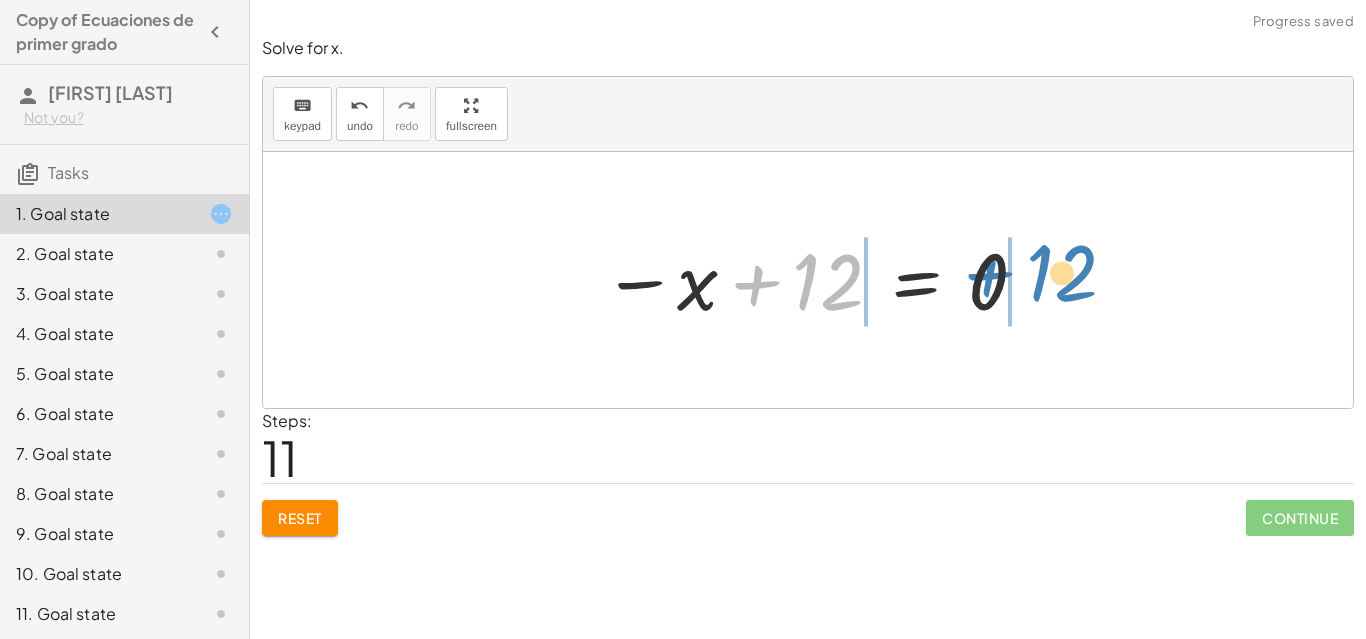 drag, startPoint x: 756, startPoint y: 290, endPoint x: 990, endPoint y: 282, distance: 234.13672 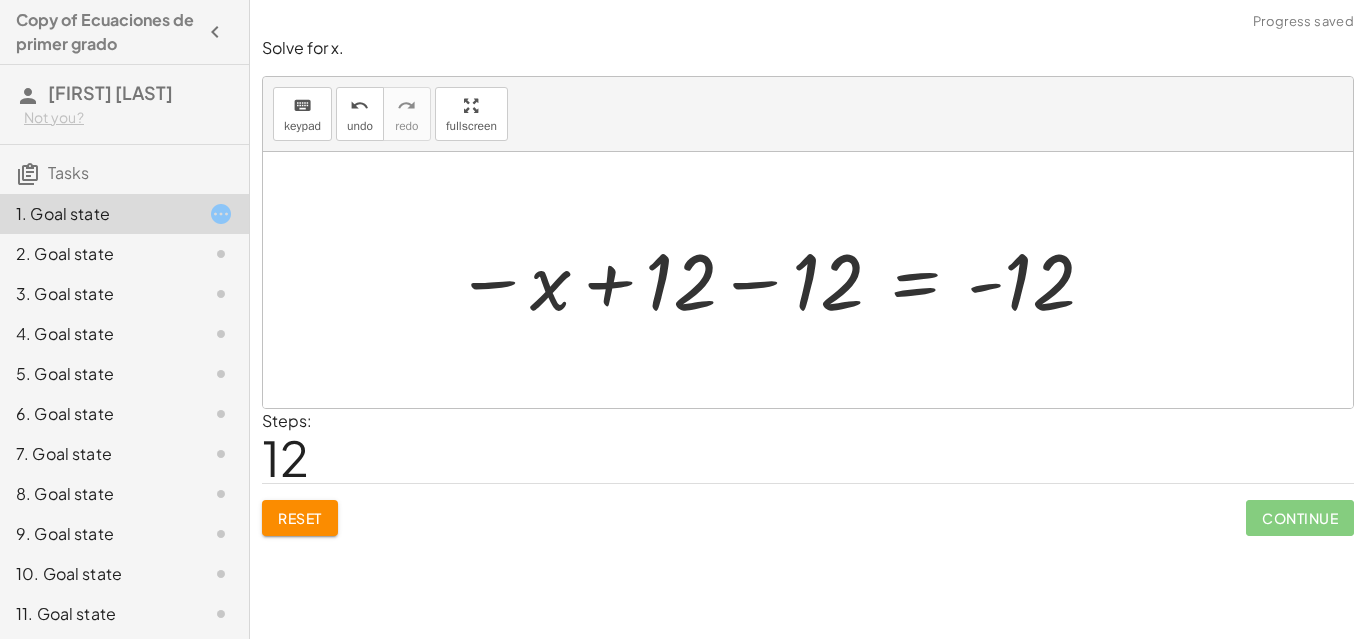 click at bounding box center (776, 280) 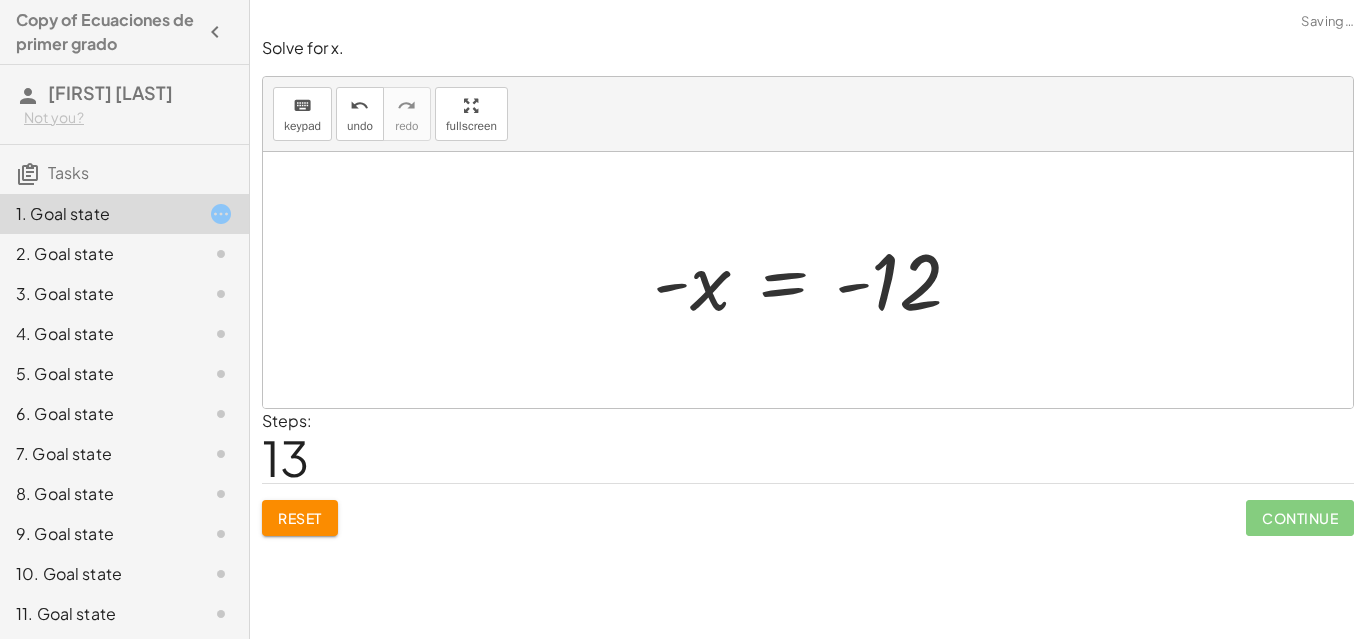 click at bounding box center (815, 280) 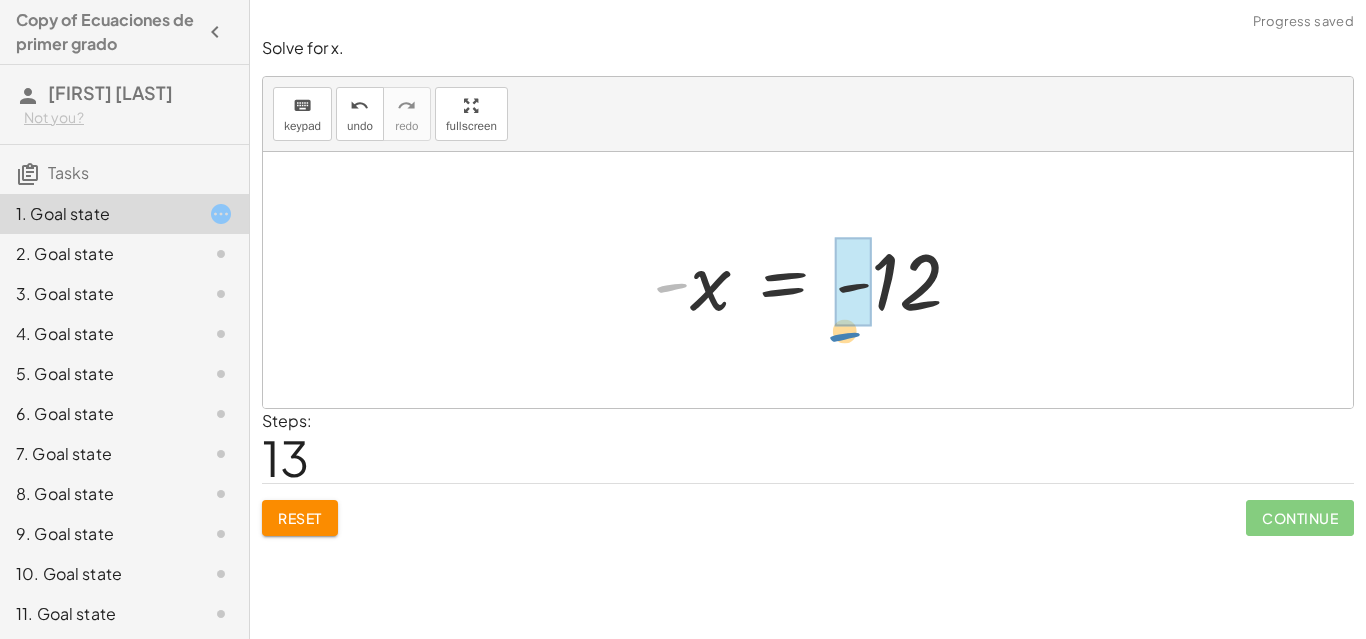 drag, startPoint x: 675, startPoint y: 287, endPoint x: 848, endPoint y: 336, distance: 179.80545 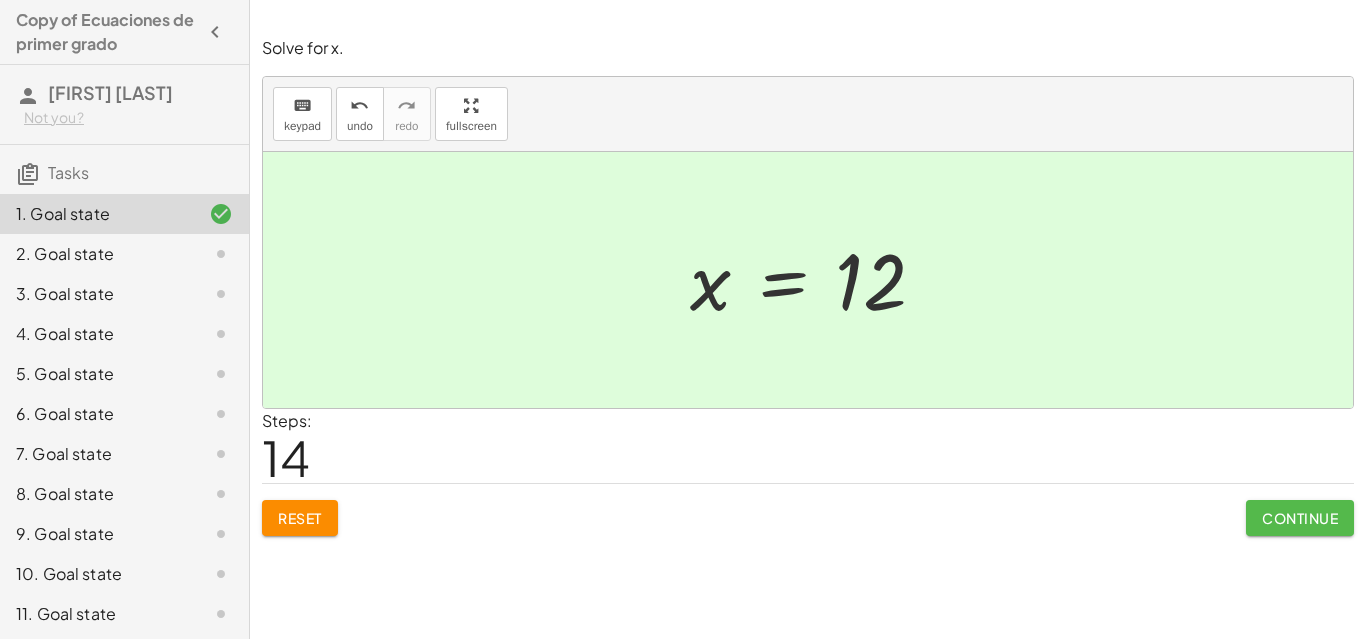 click on "Continue" at bounding box center [1300, 518] 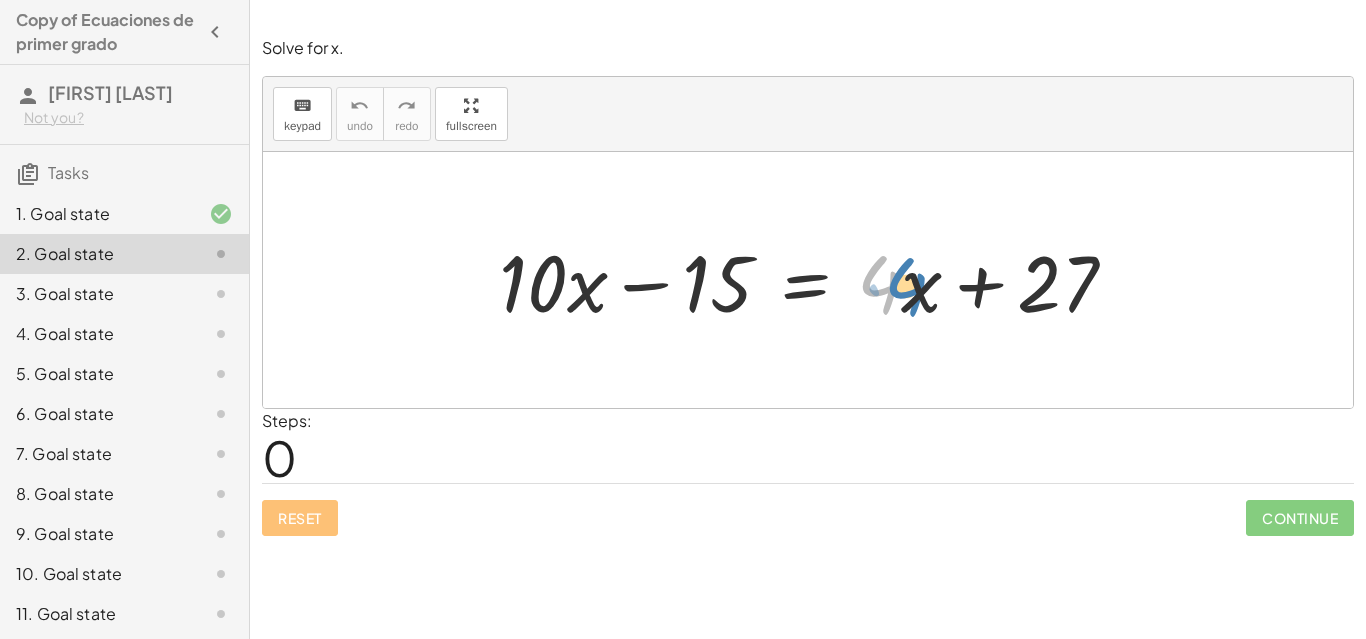 drag, startPoint x: 886, startPoint y: 290, endPoint x: 910, endPoint y: 292, distance: 24.083189 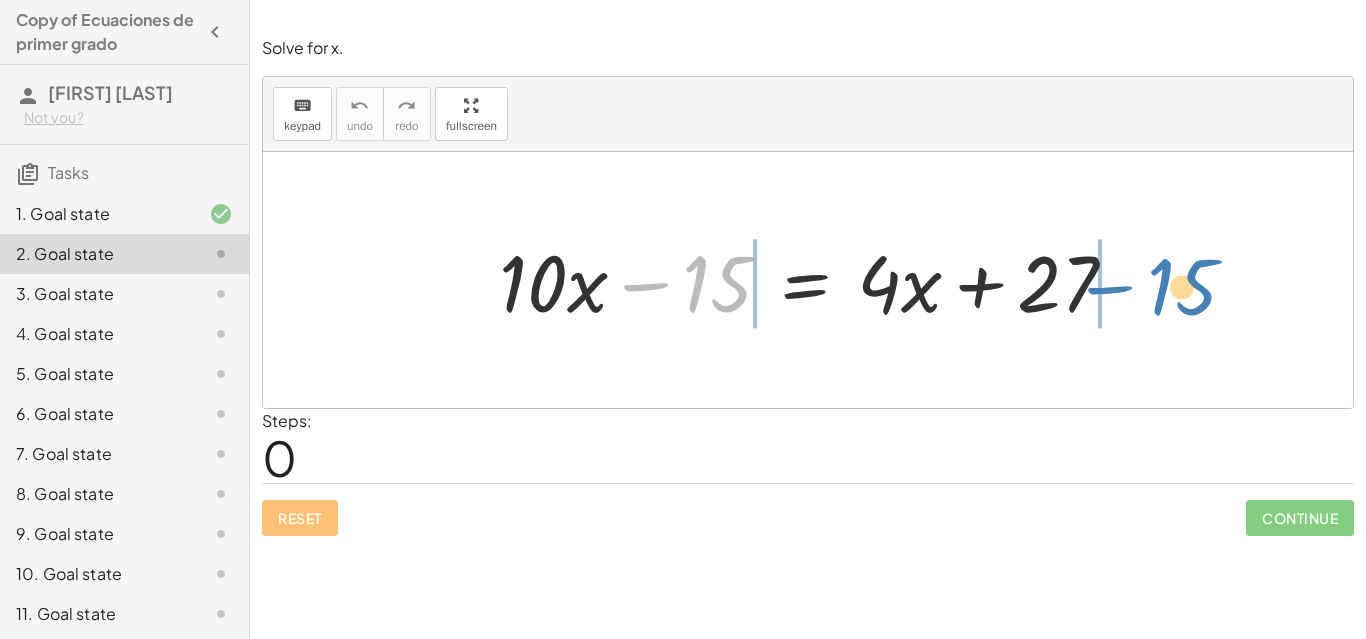 drag, startPoint x: 633, startPoint y: 288, endPoint x: 1096, endPoint y: 291, distance: 463.0097 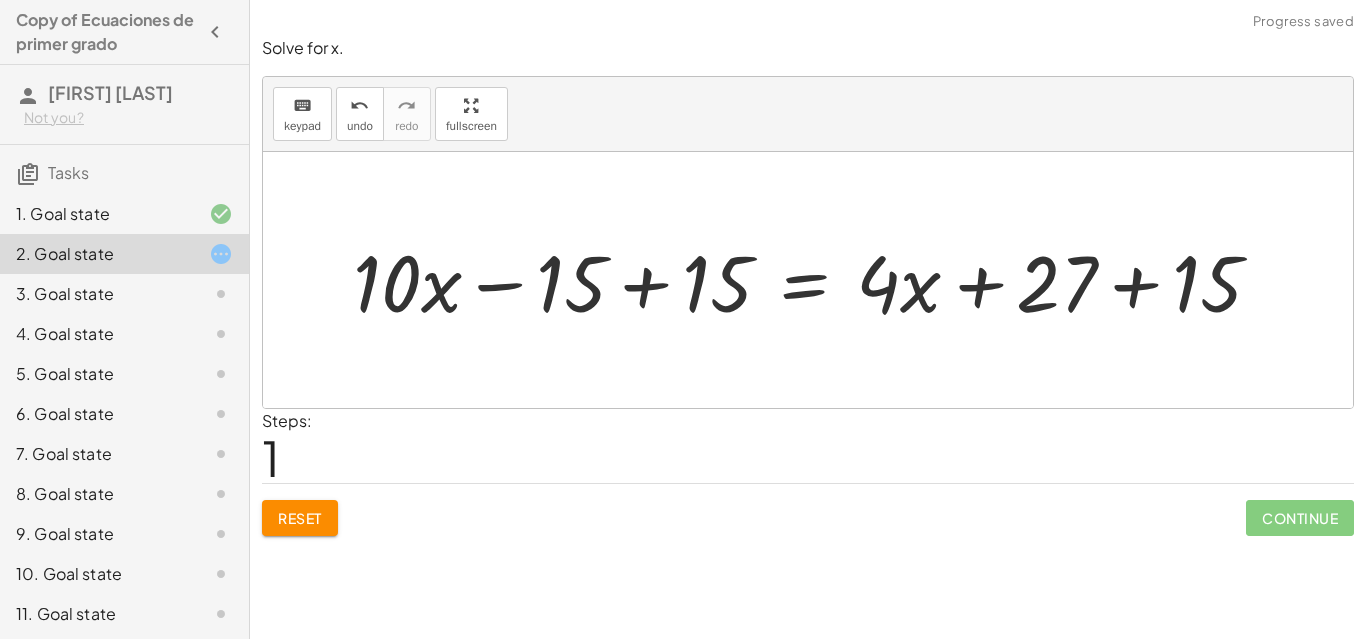 click at bounding box center [815, 280] 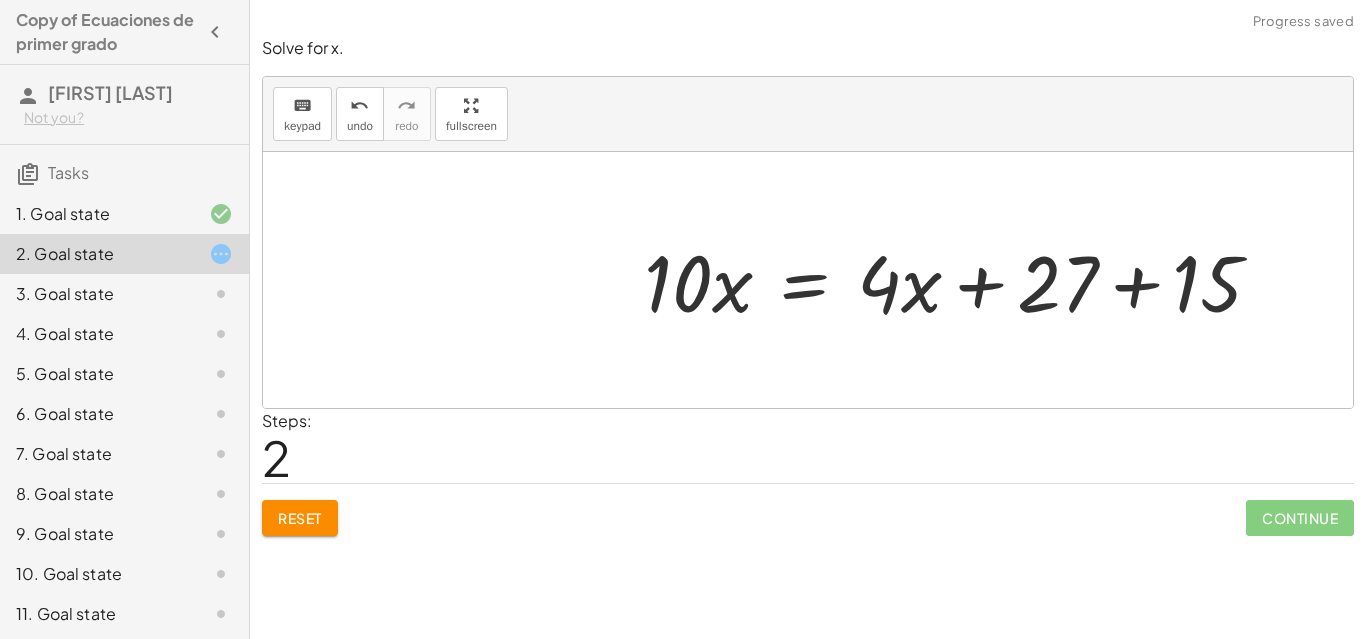 click at bounding box center (961, 280) 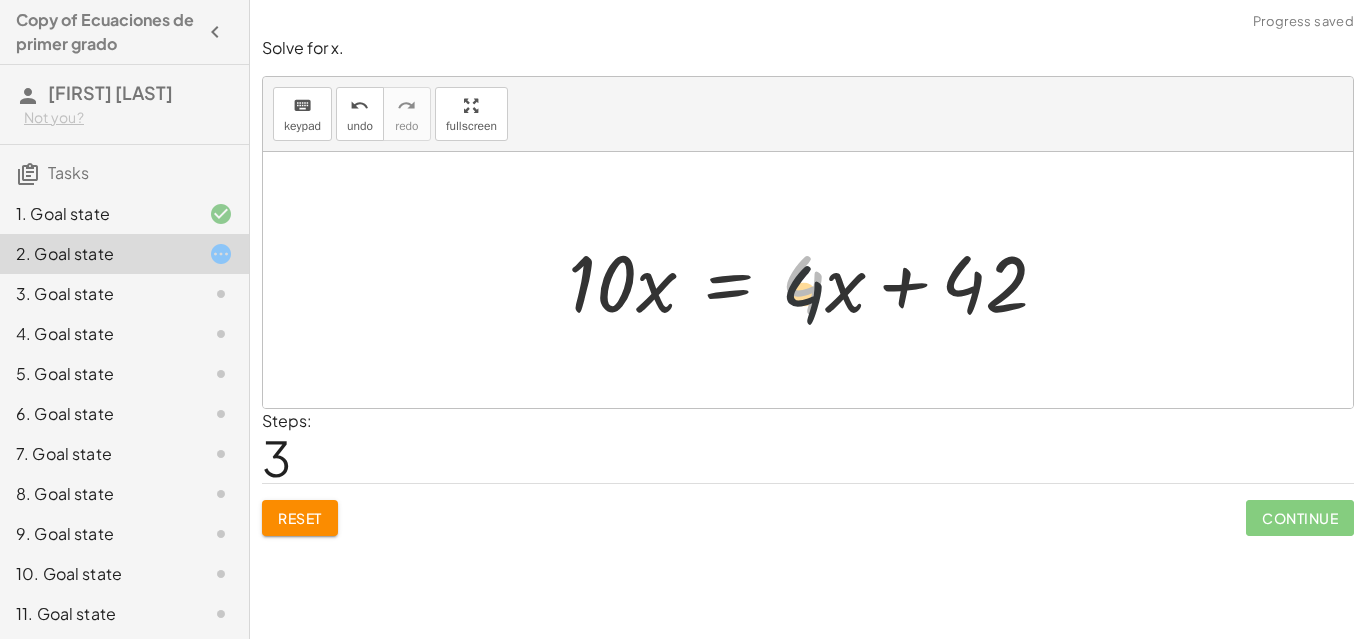 drag, startPoint x: 789, startPoint y: 290, endPoint x: 788, endPoint y: 315, distance: 25.019993 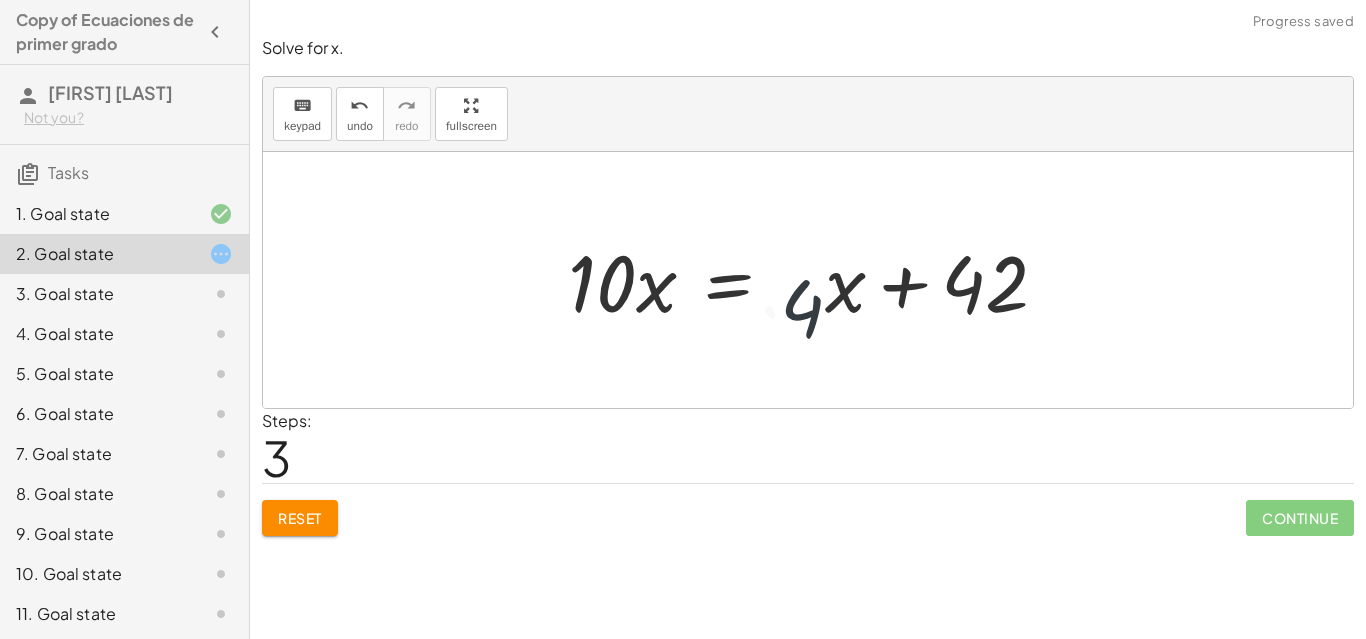 click at bounding box center (816, 280) 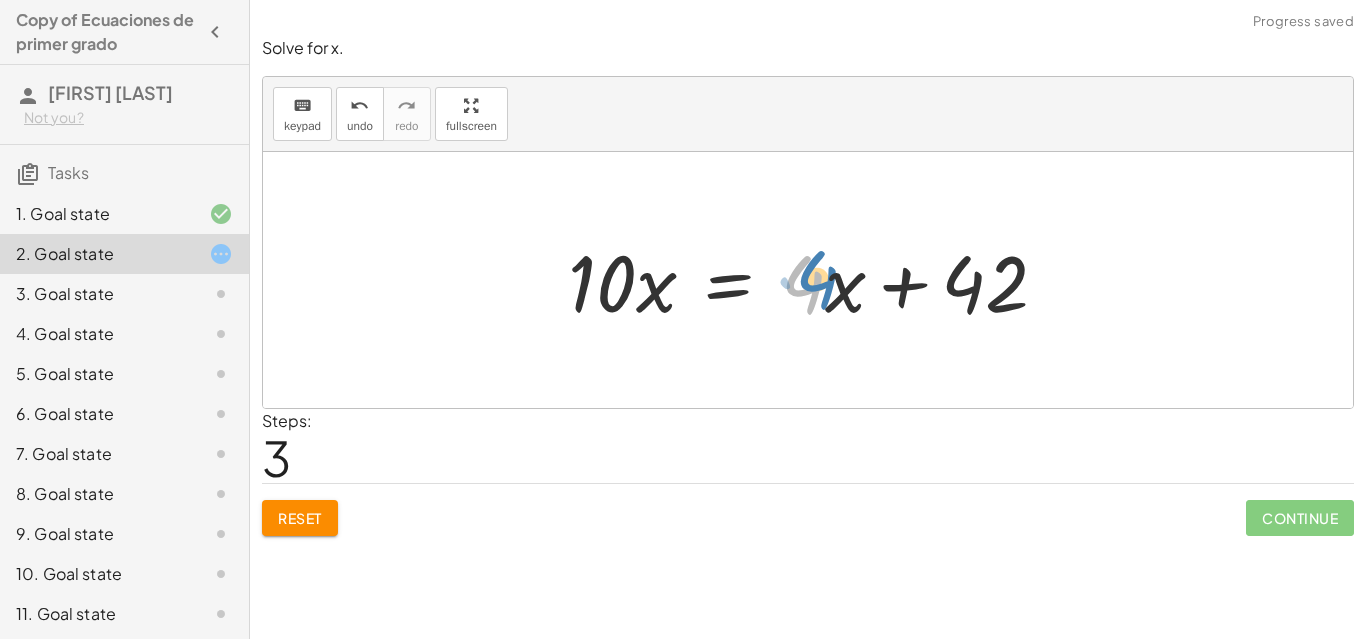 drag, startPoint x: 795, startPoint y: 283, endPoint x: 814, endPoint y: 278, distance: 19.646883 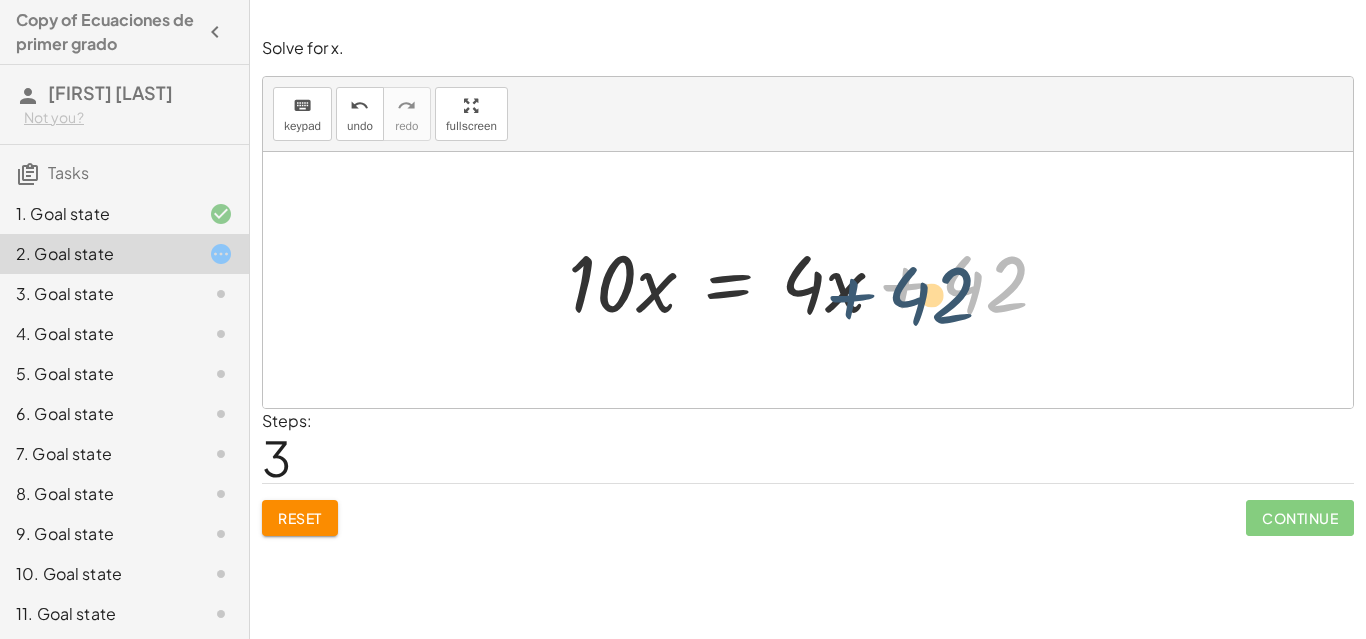 drag, startPoint x: 903, startPoint y: 286, endPoint x: 891, endPoint y: 293, distance: 13.892444 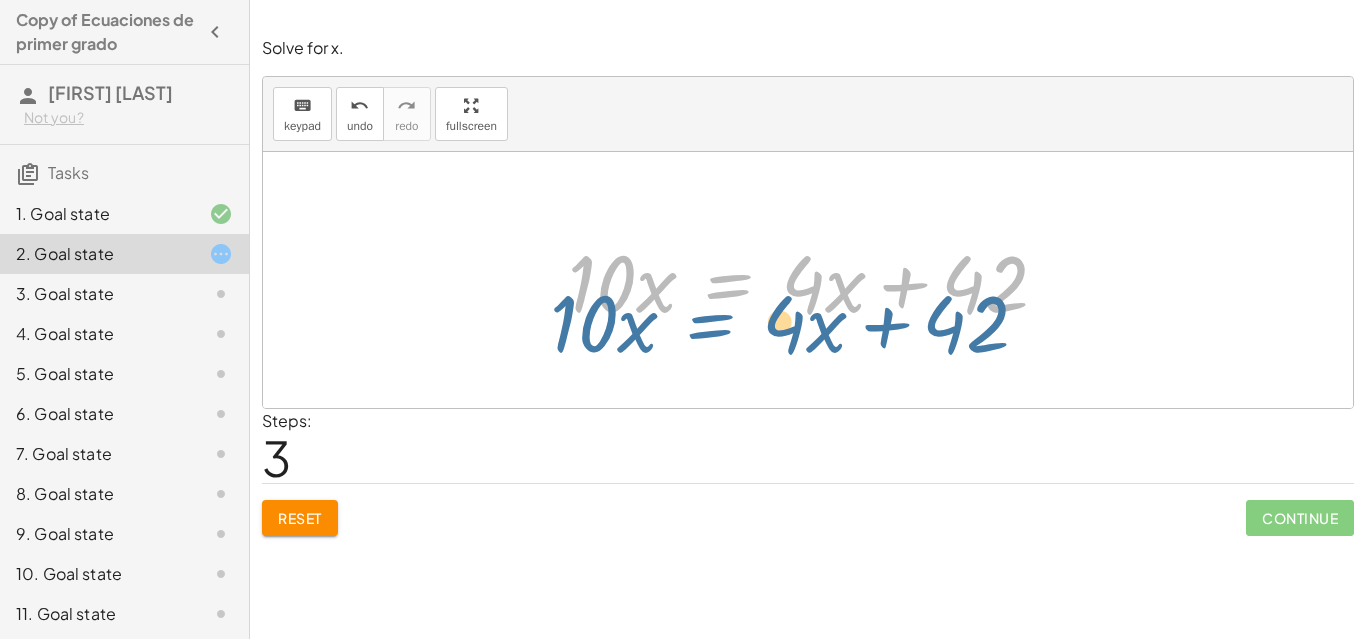 drag, startPoint x: 766, startPoint y: 289, endPoint x: 754, endPoint y: 310, distance: 24.186773 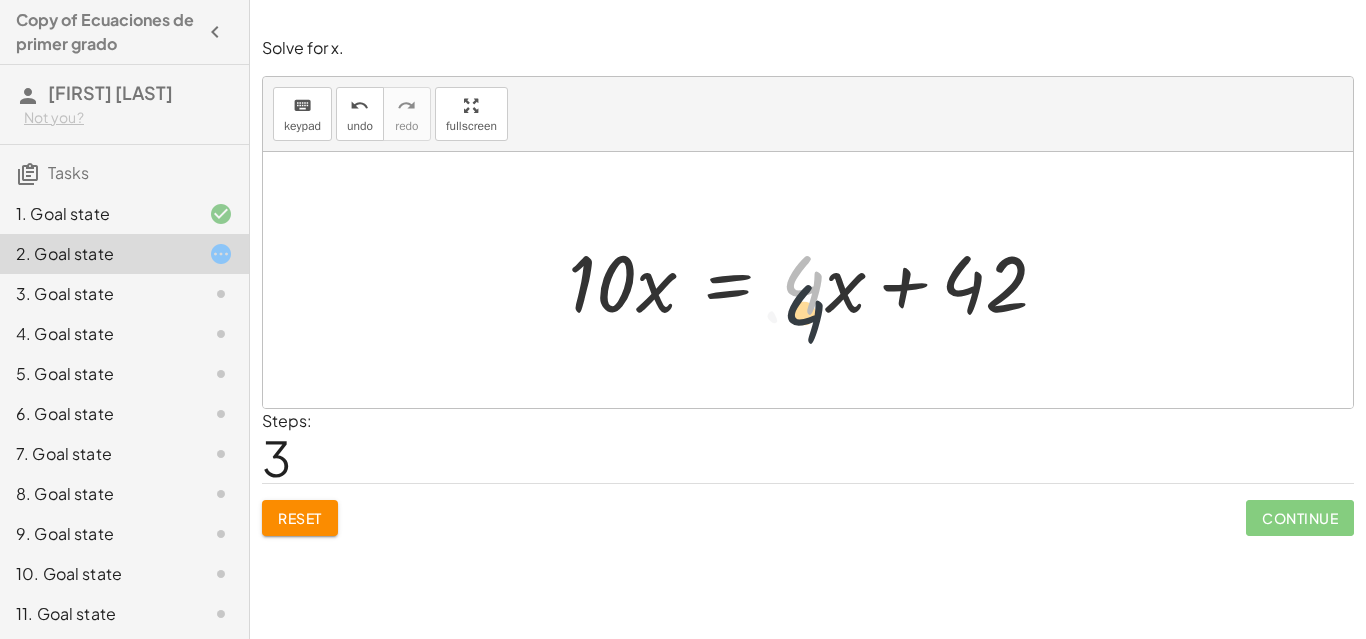 drag, startPoint x: 787, startPoint y: 286, endPoint x: 788, endPoint y: 316, distance: 30.016663 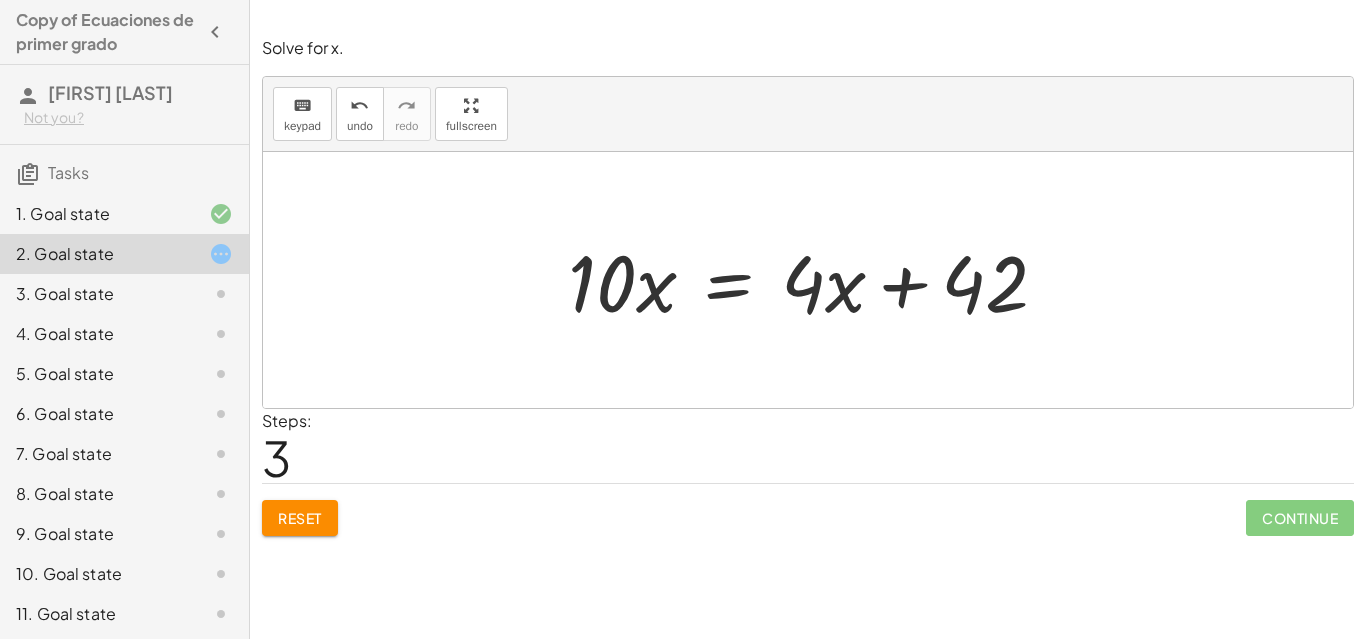 drag, startPoint x: 856, startPoint y: 325, endPoint x: 797, endPoint y: 264, distance: 84.8646 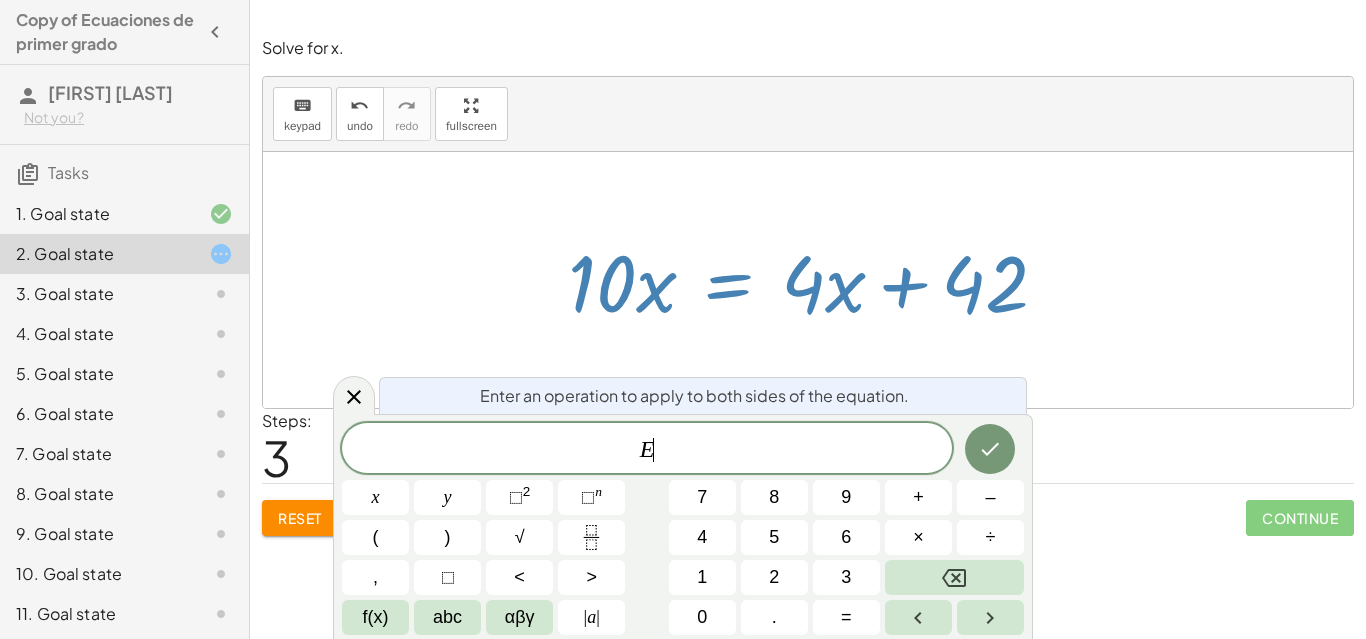click at bounding box center (808, 280) 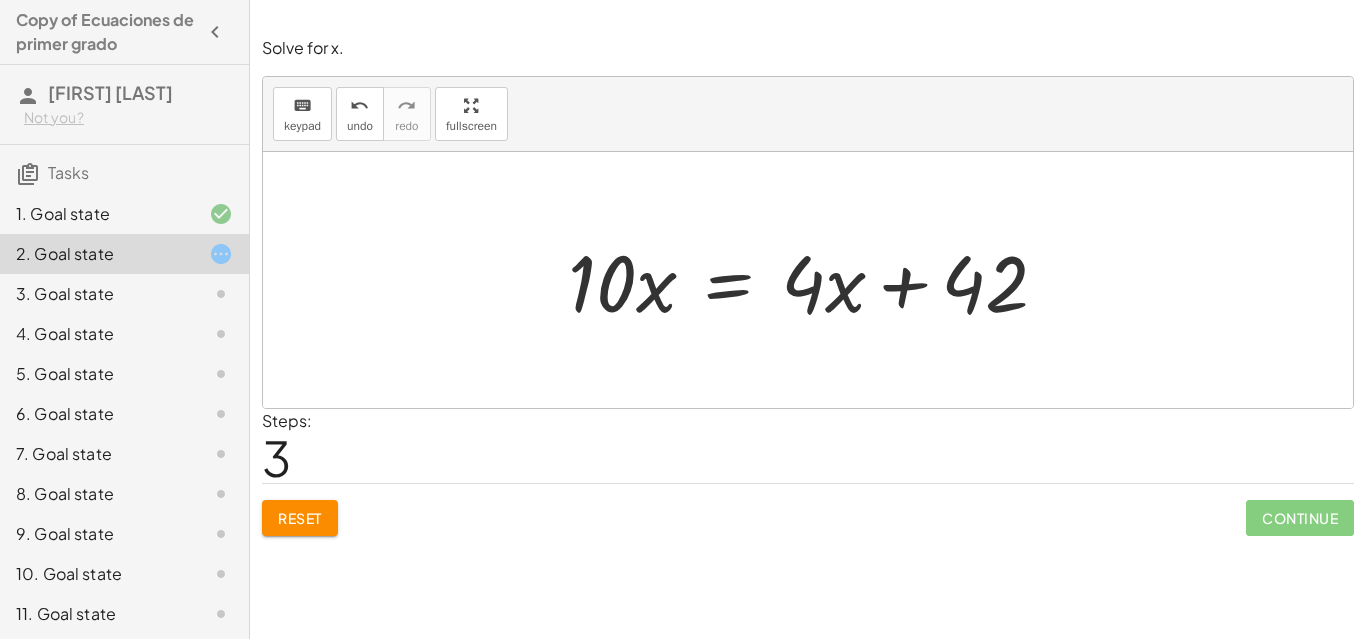 click at bounding box center (808, 280) 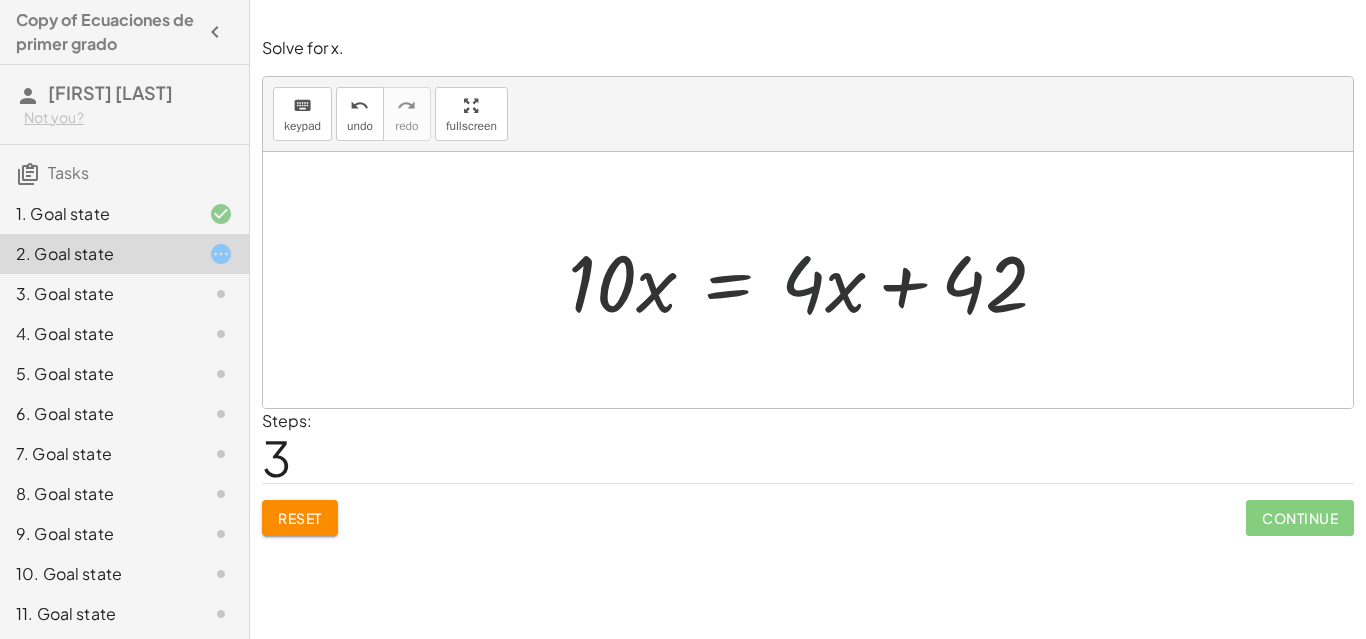 click at bounding box center (816, 280) 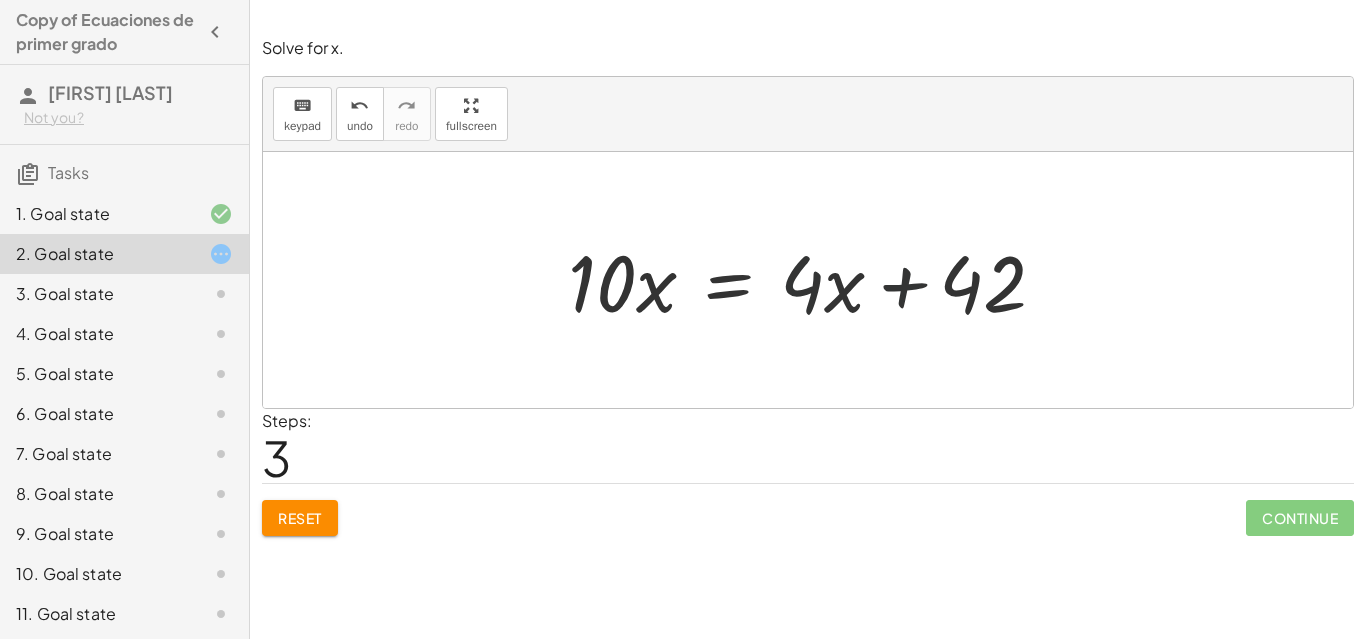 click at bounding box center (816, 280) 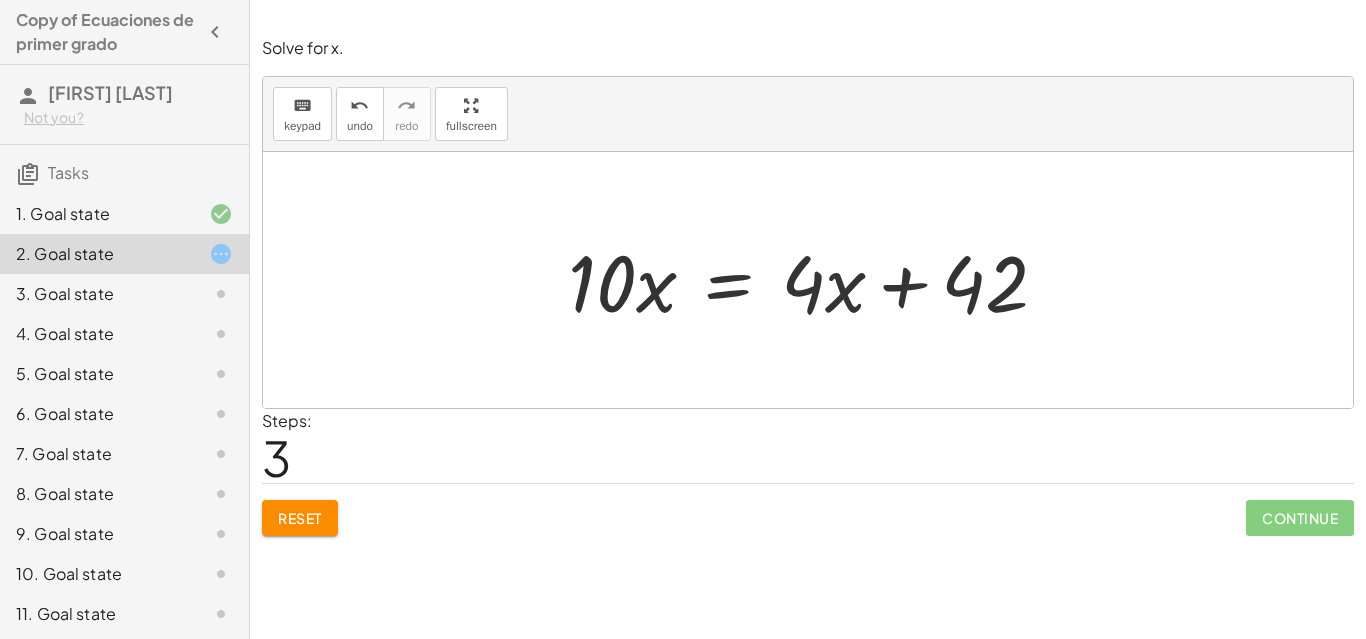 click at bounding box center [816, 280] 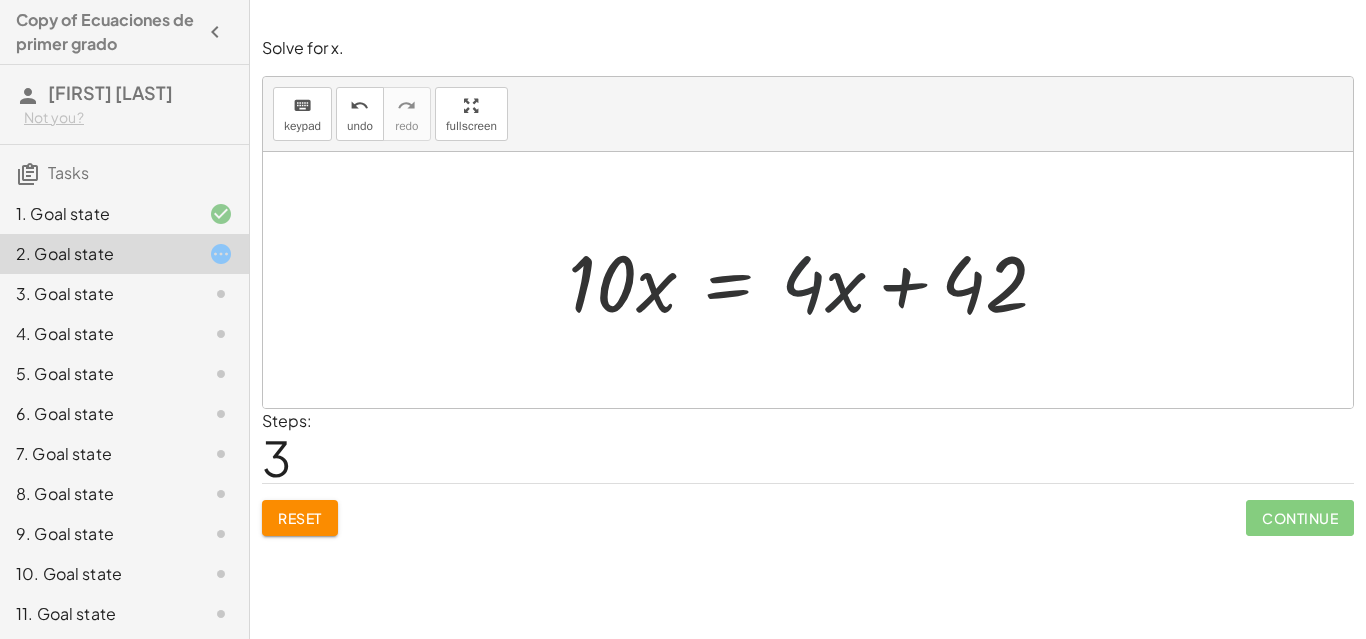 click at bounding box center [816, 280] 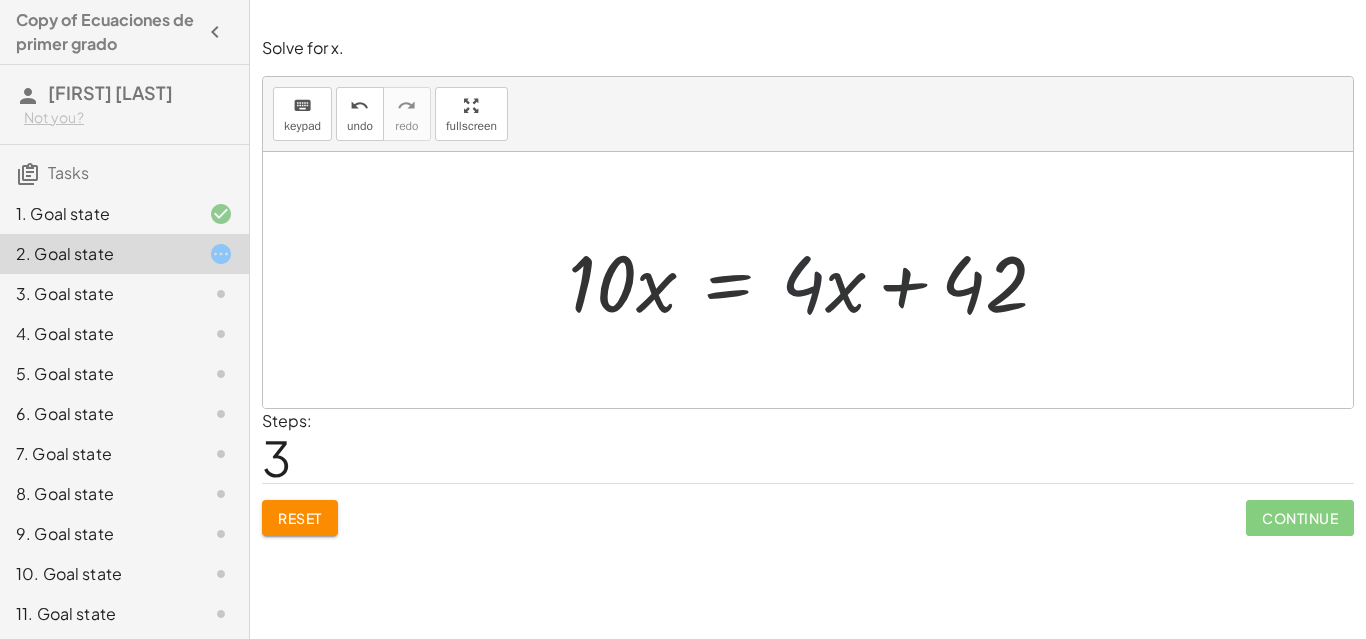 click at bounding box center [816, 280] 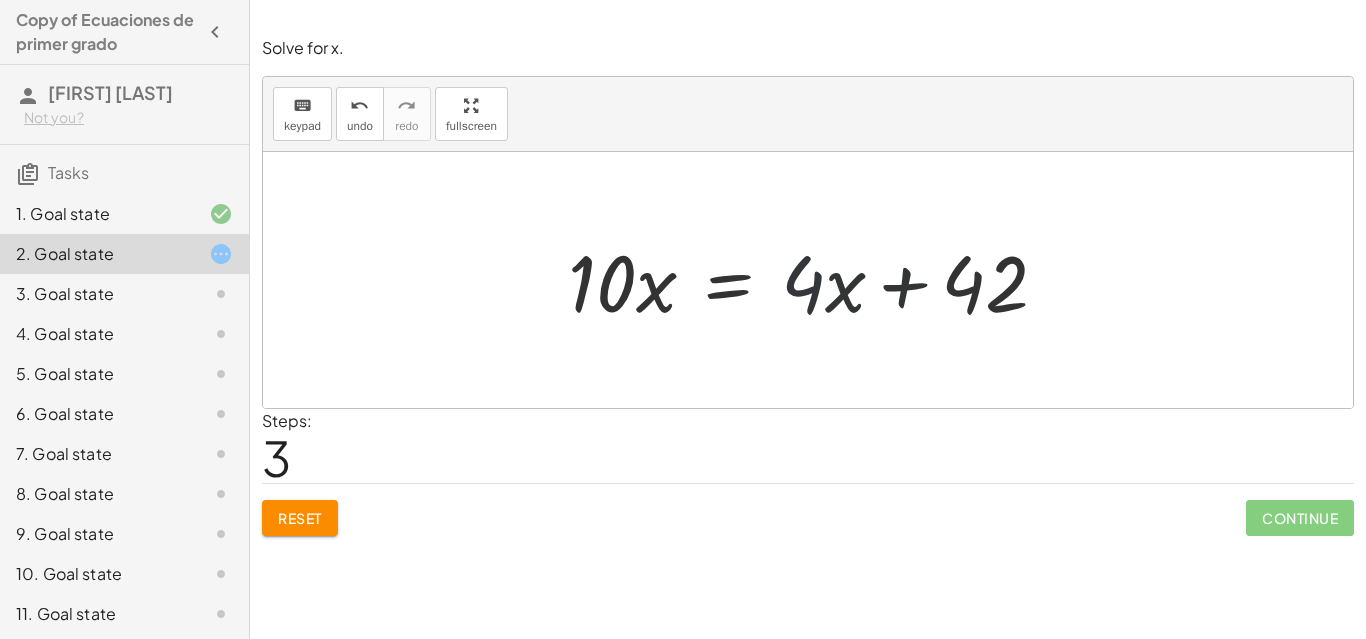 click at bounding box center (816, 280) 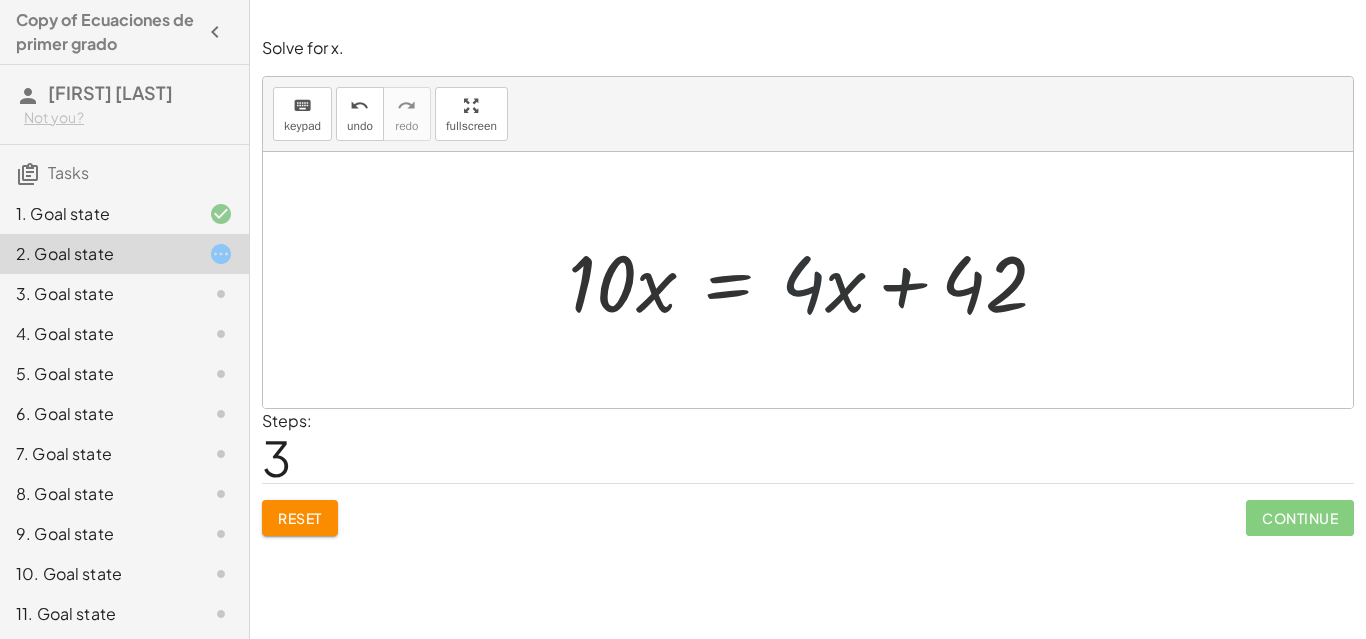 click at bounding box center (816, 280) 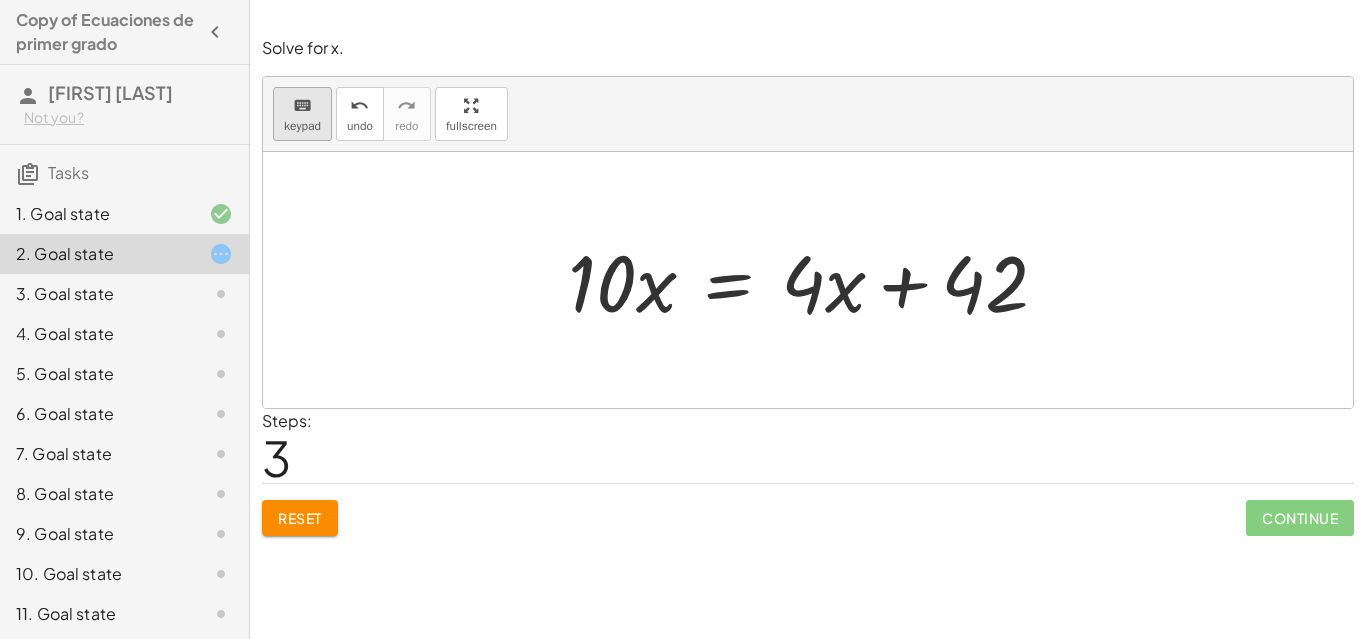 click on "keypad" at bounding box center (302, 126) 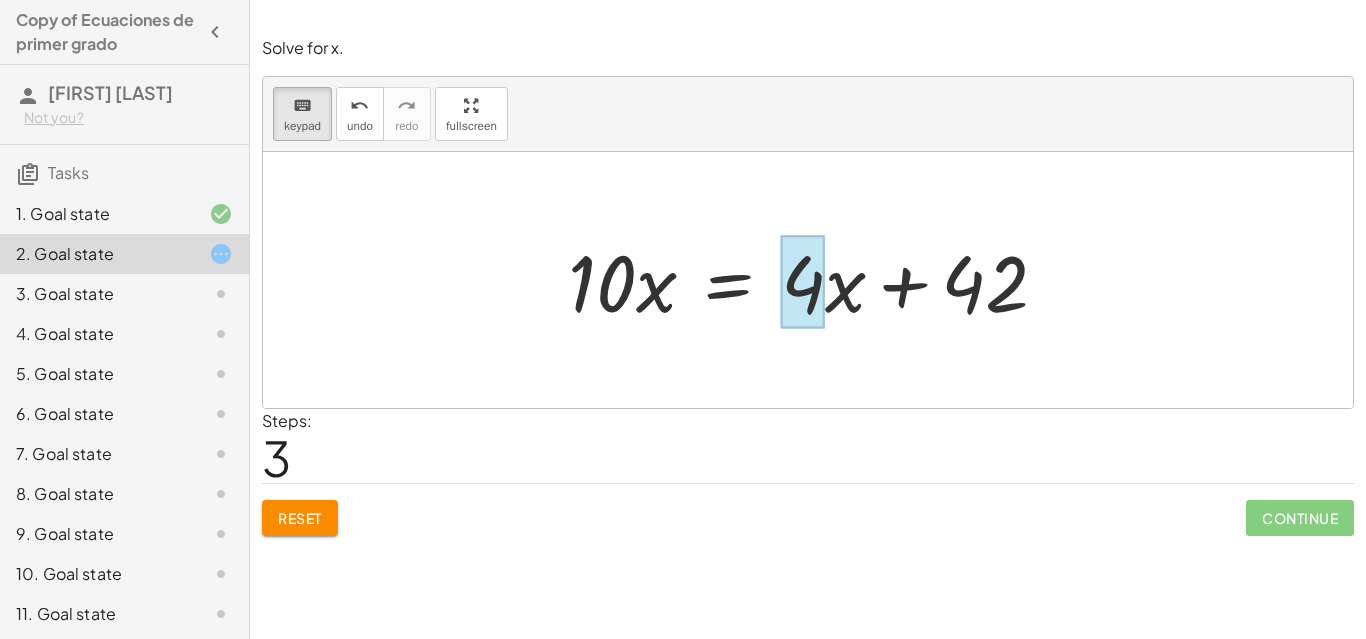 click at bounding box center (803, 282) 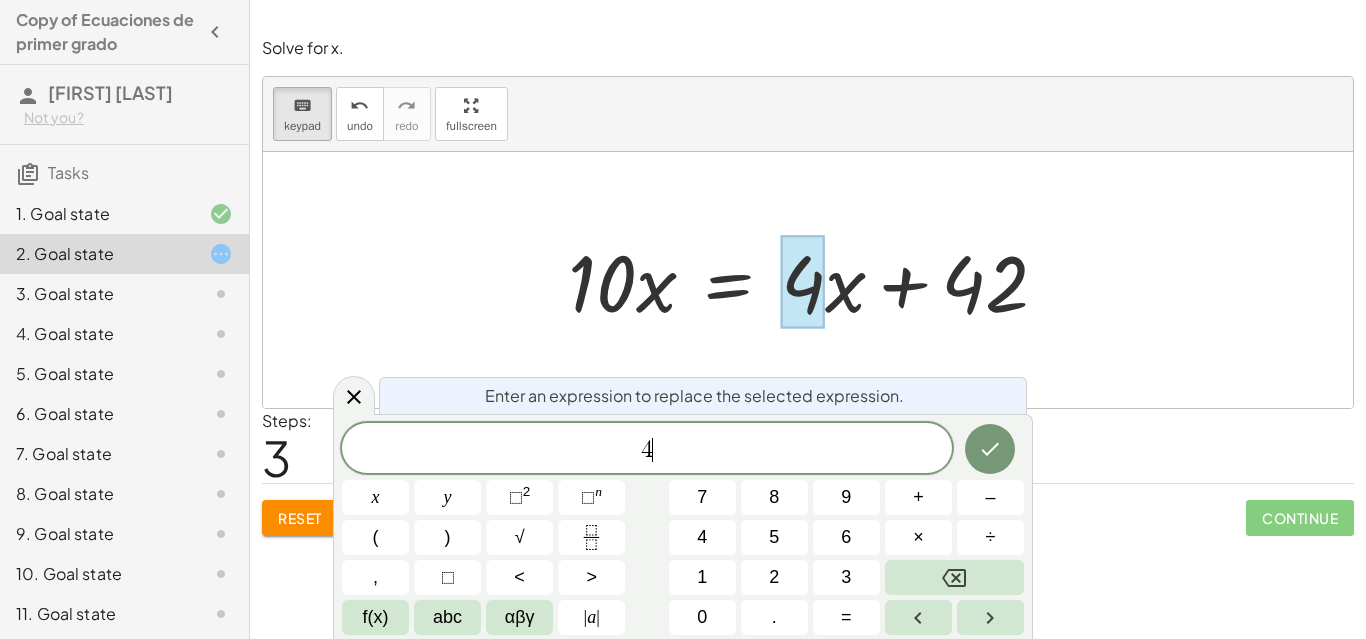 click on "4" at bounding box center (647, 450) 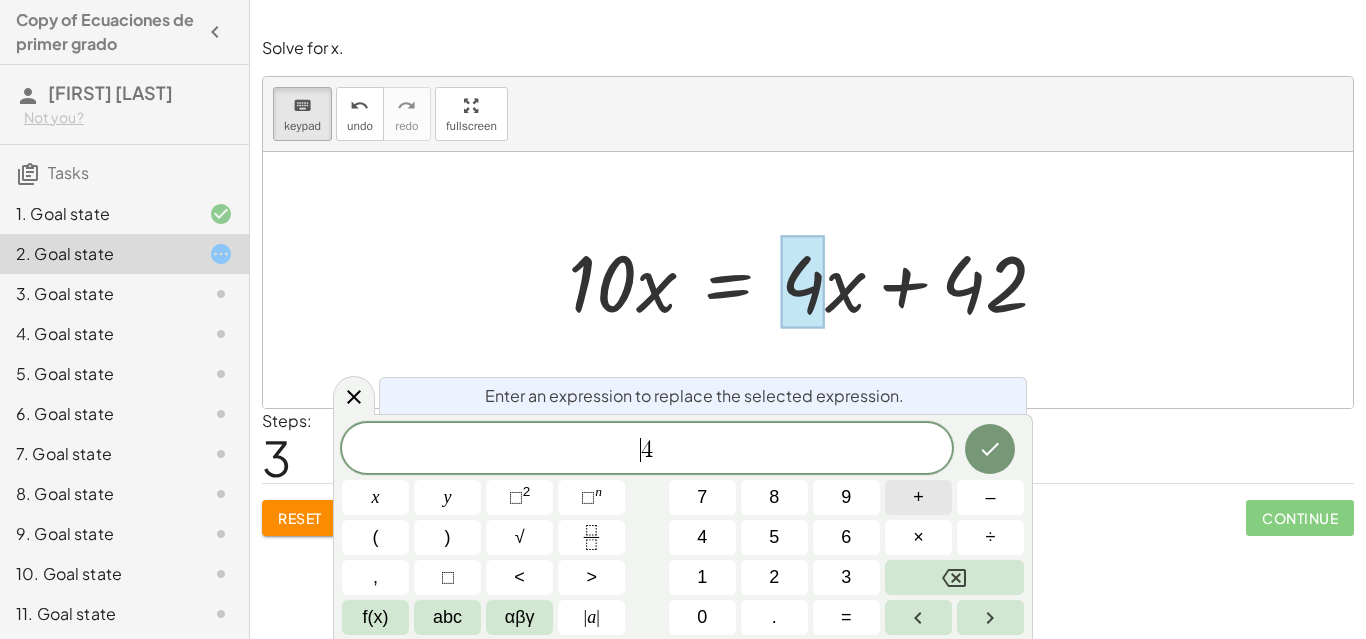 click on "+" at bounding box center [918, 497] 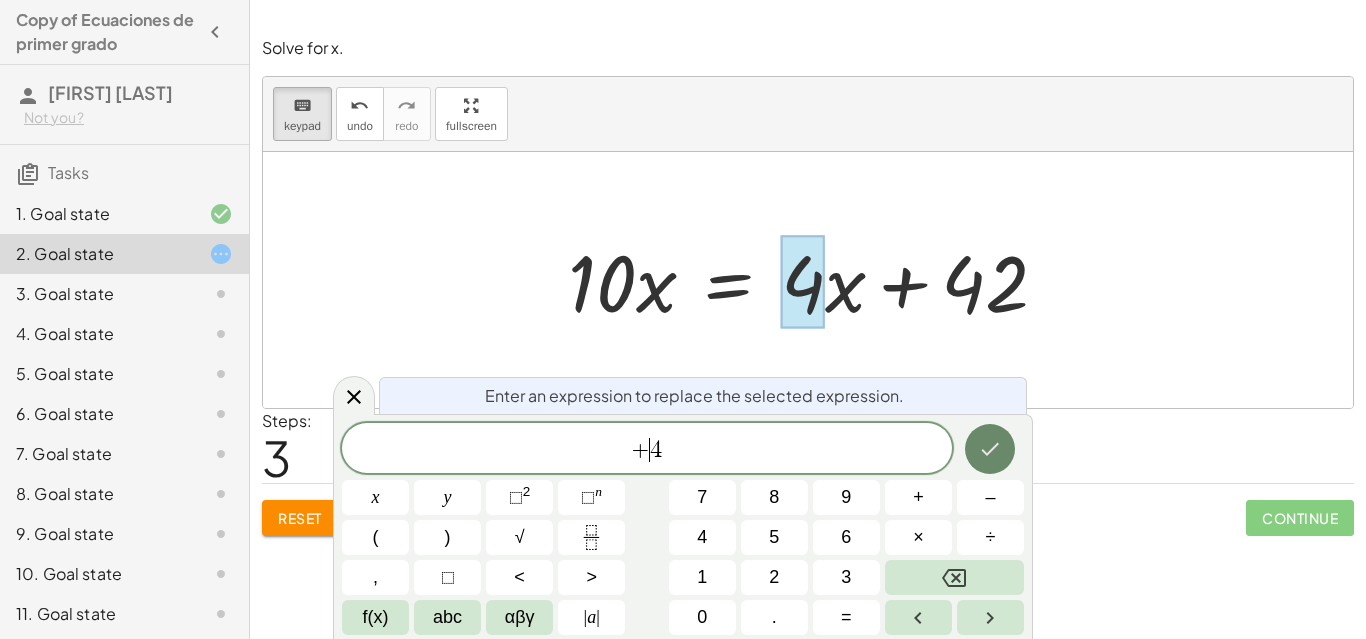 click at bounding box center (990, 449) 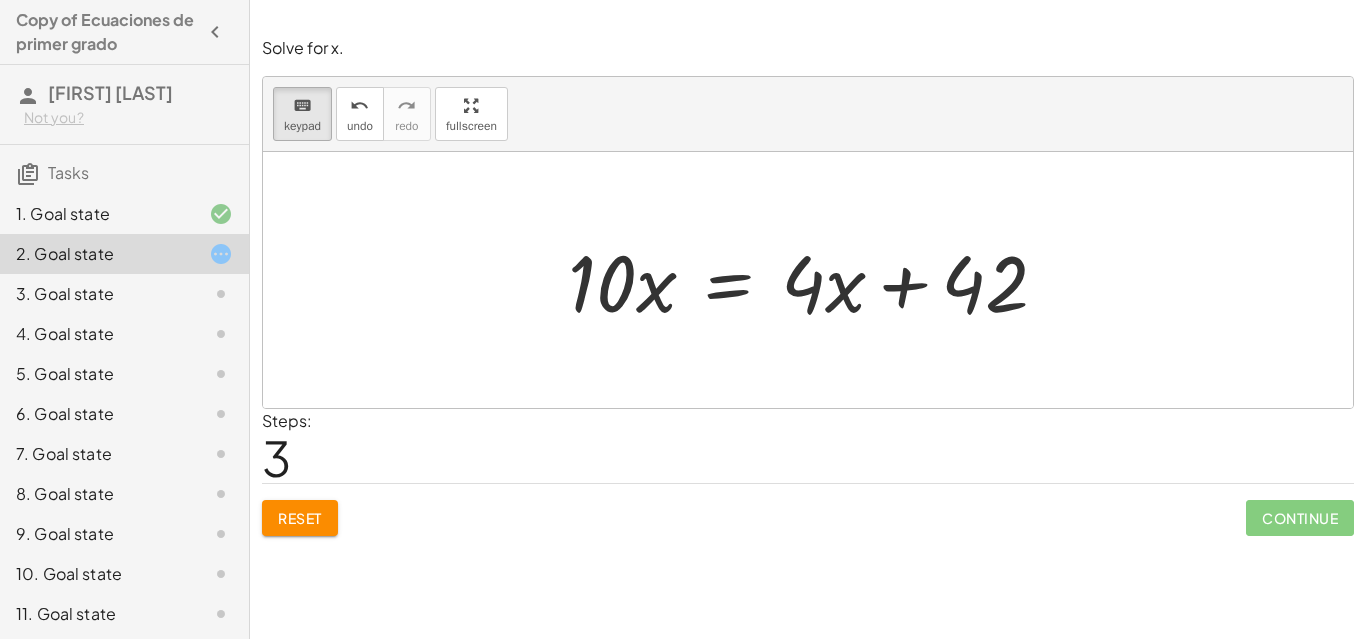 drag, startPoint x: 812, startPoint y: 303, endPoint x: 800, endPoint y: 332, distance: 31.38471 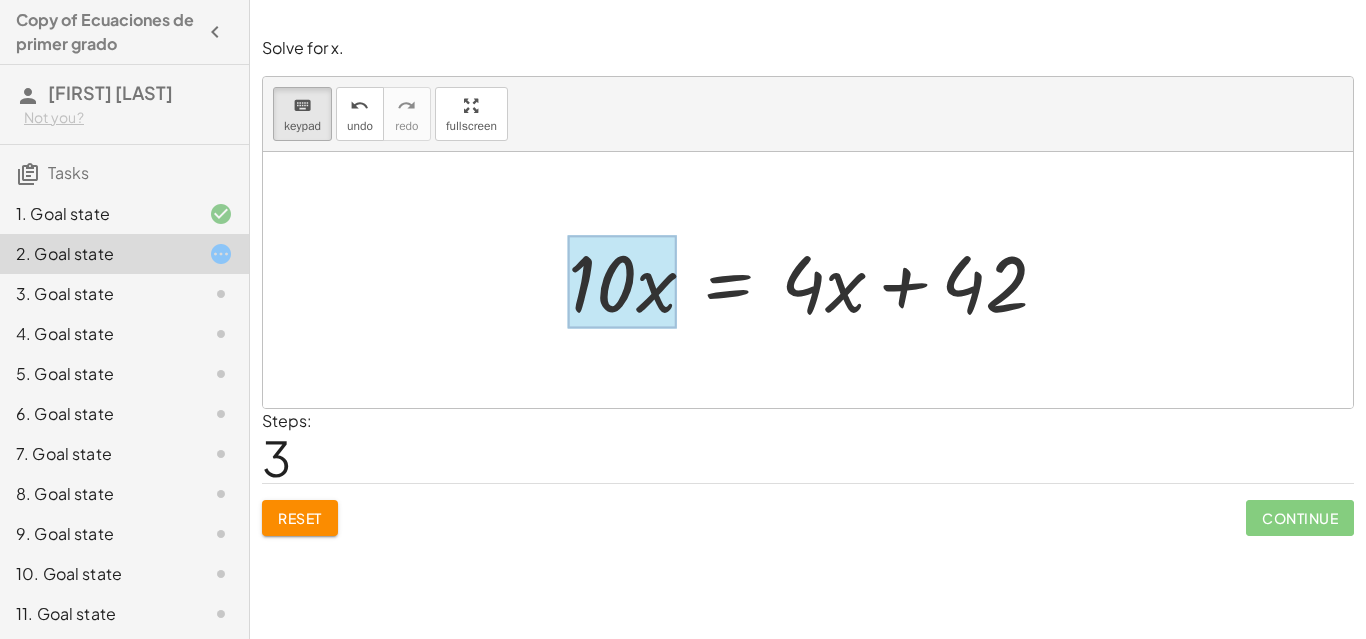 drag, startPoint x: 623, startPoint y: 297, endPoint x: 669, endPoint y: 303, distance: 46.389652 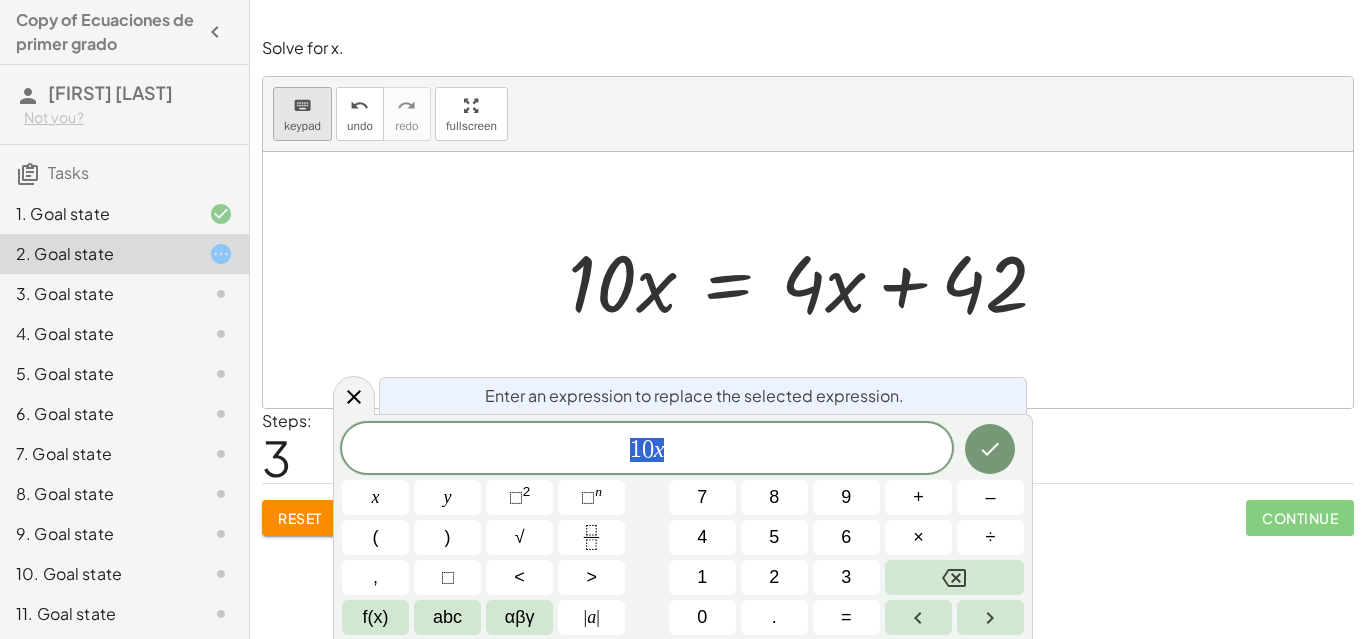 click on "keypad" at bounding box center [302, 126] 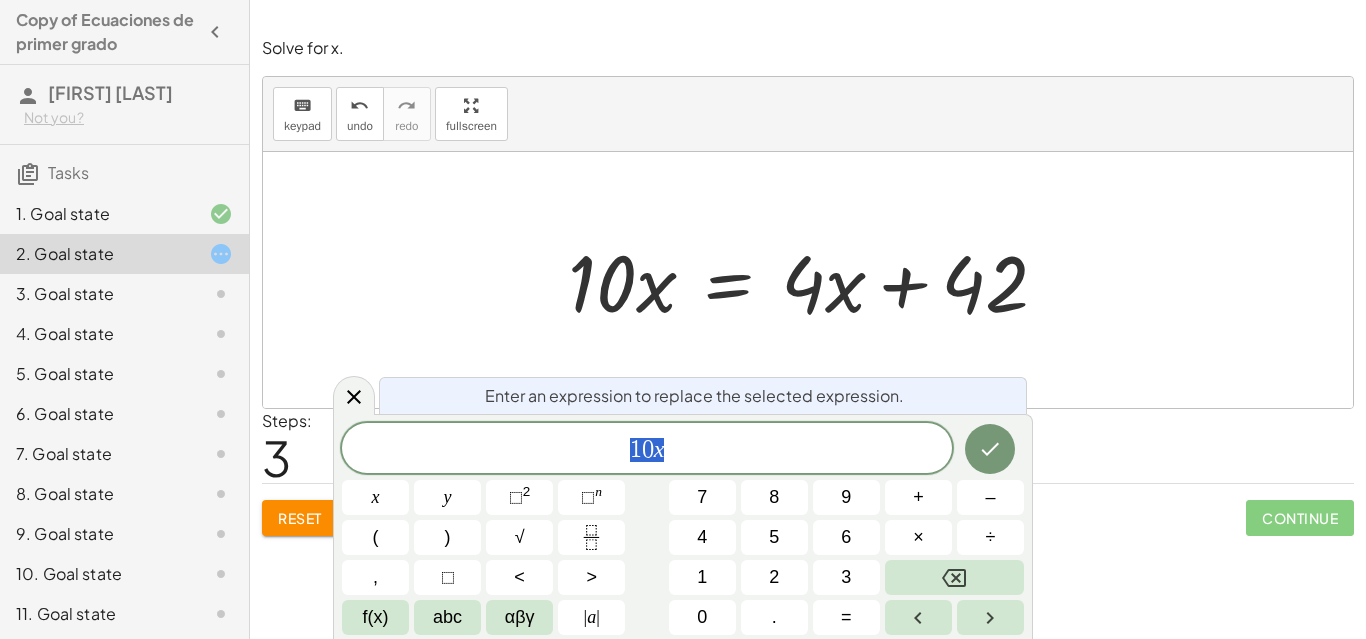 click at bounding box center (808, 280) 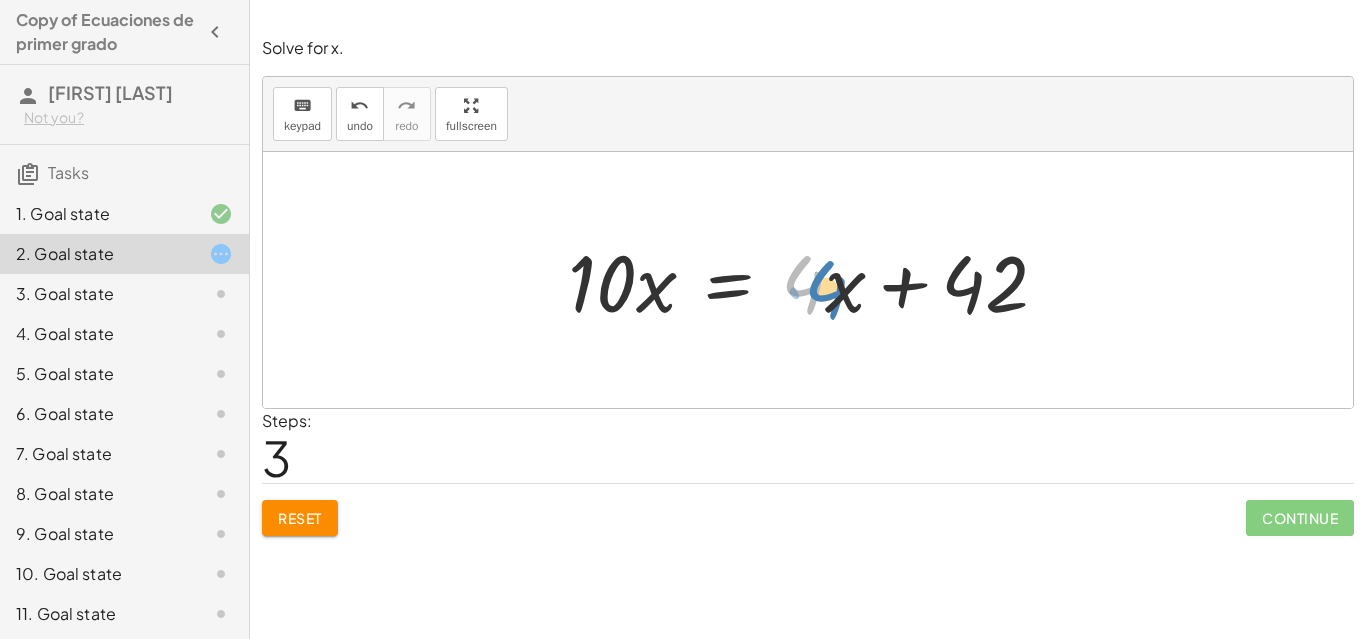 drag, startPoint x: 809, startPoint y: 279, endPoint x: 827, endPoint y: 282, distance: 18.248287 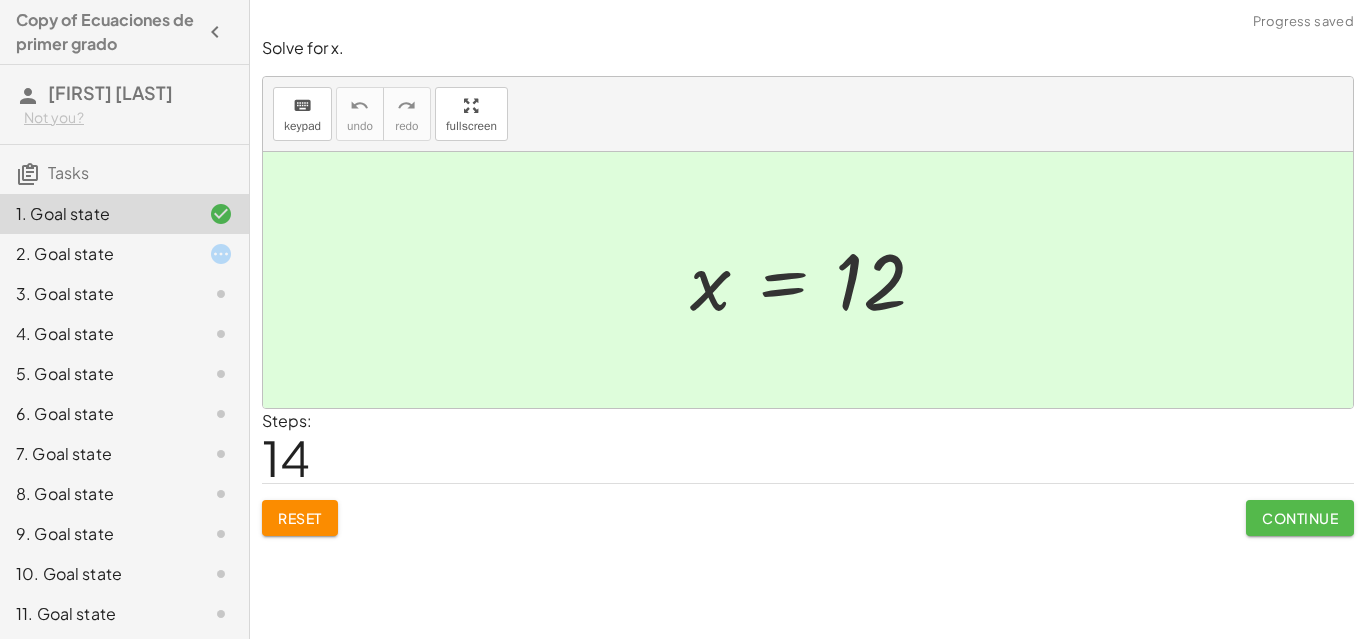 click on "Continue" 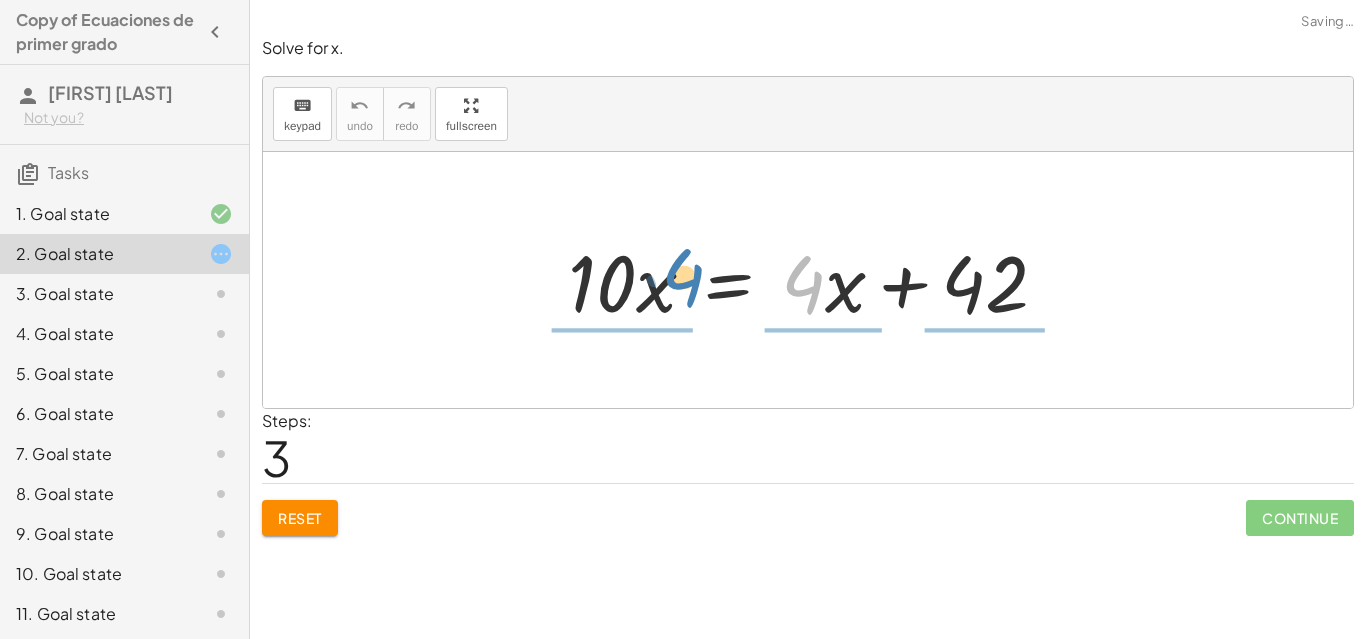 drag, startPoint x: 792, startPoint y: 313, endPoint x: 677, endPoint y: 298, distance: 115.97414 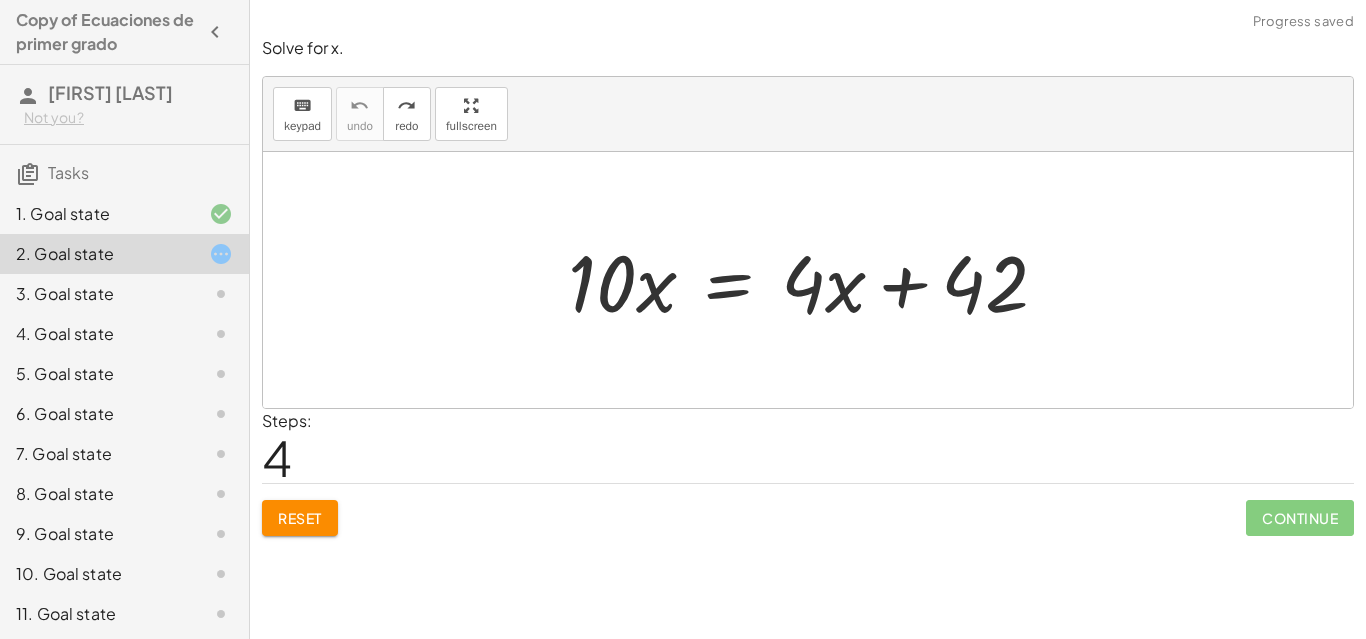 drag, startPoint x: 860, startPoint y: 296, endPoint x: 876, endPoint y: 295, distance: 16.03122 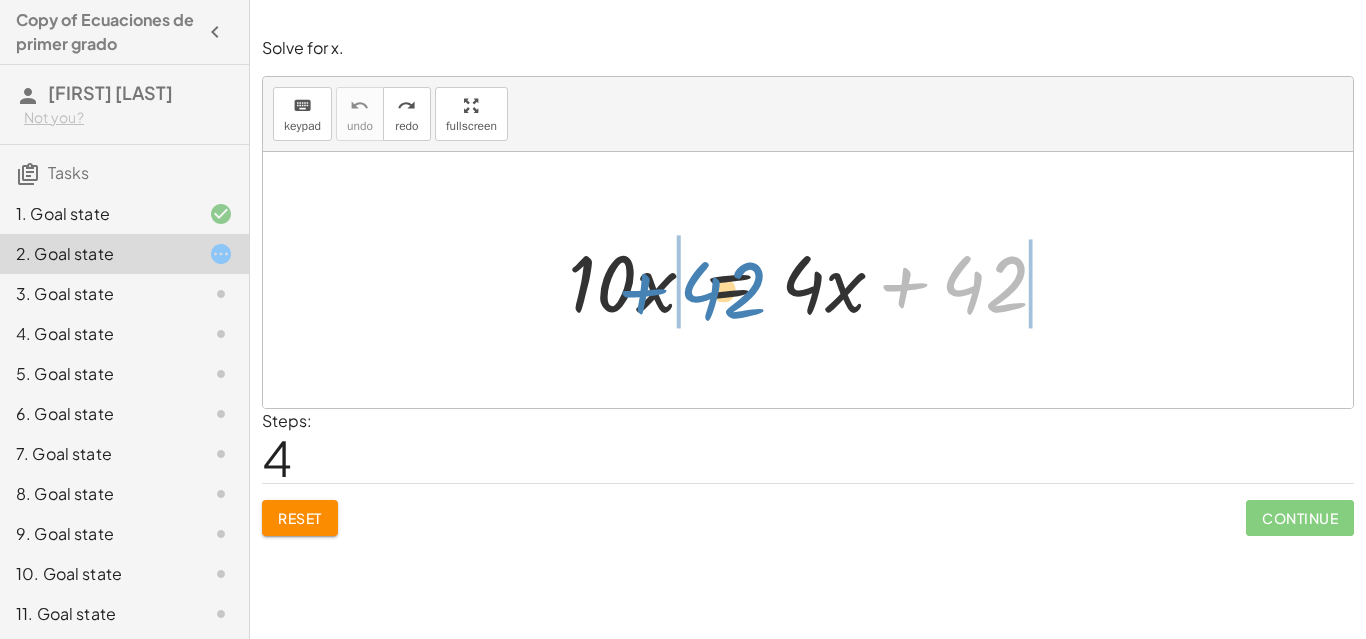 drag, startPoint x: 908, startPoint y: 287, endPoint x: 647, endPoint y: 293, distance: 261.06897 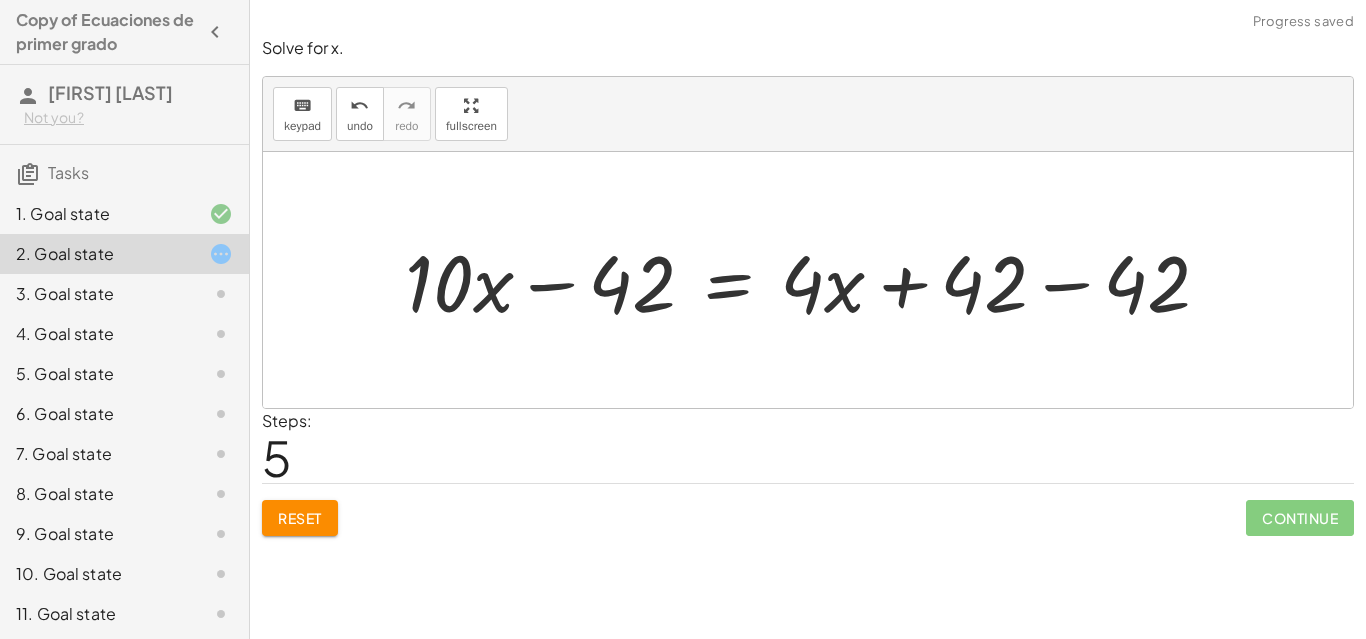 click at bounding box center (815, 280) 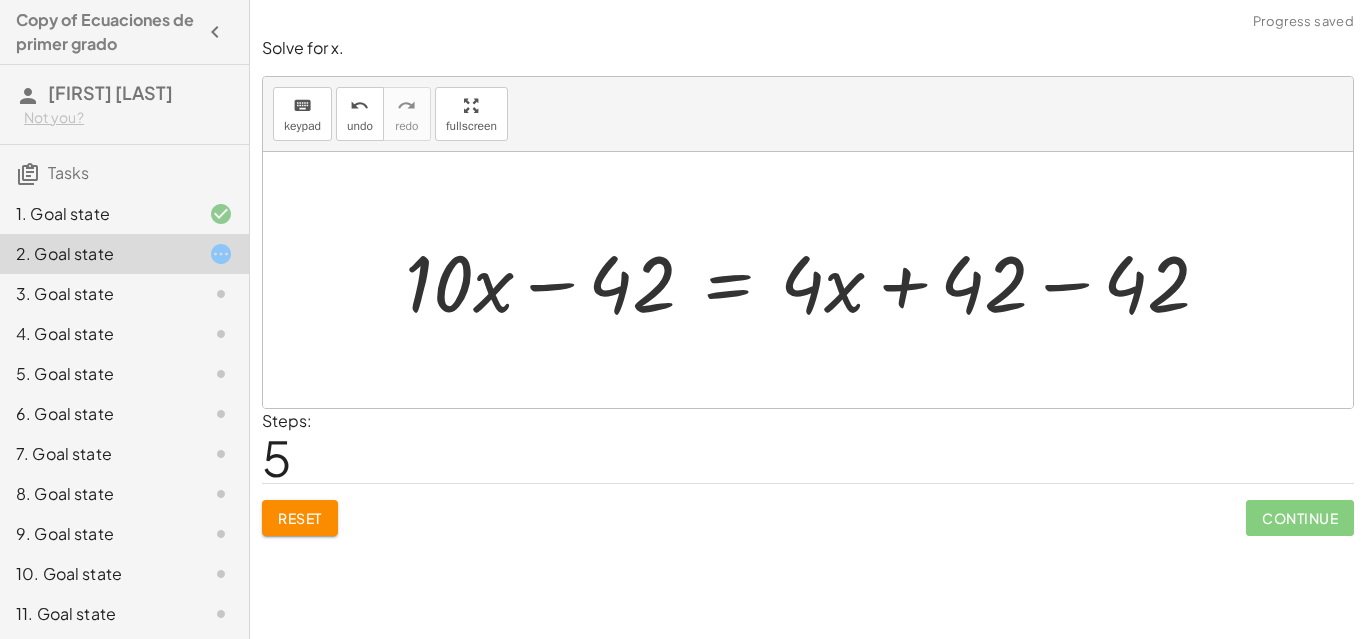 click at bounding box center (815, 280) 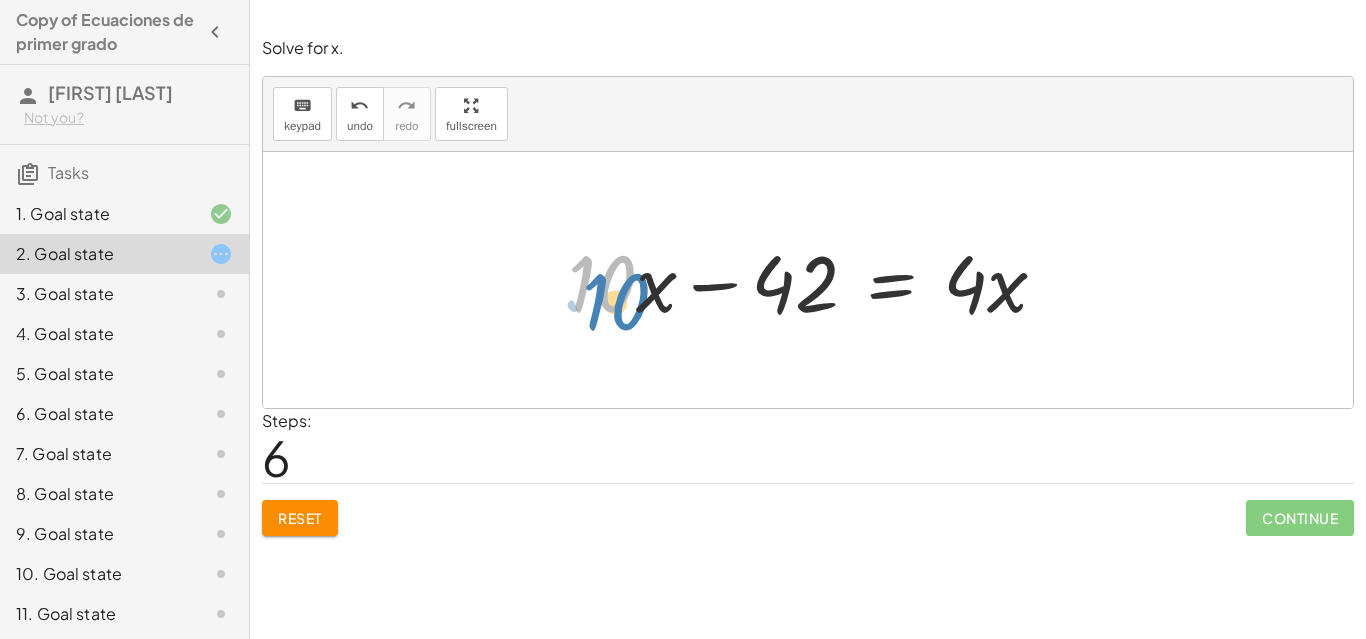 drag, startPoint x: 614, startPoint y: 285, endPoint x: 628, endPoint y: 285, distance: 14 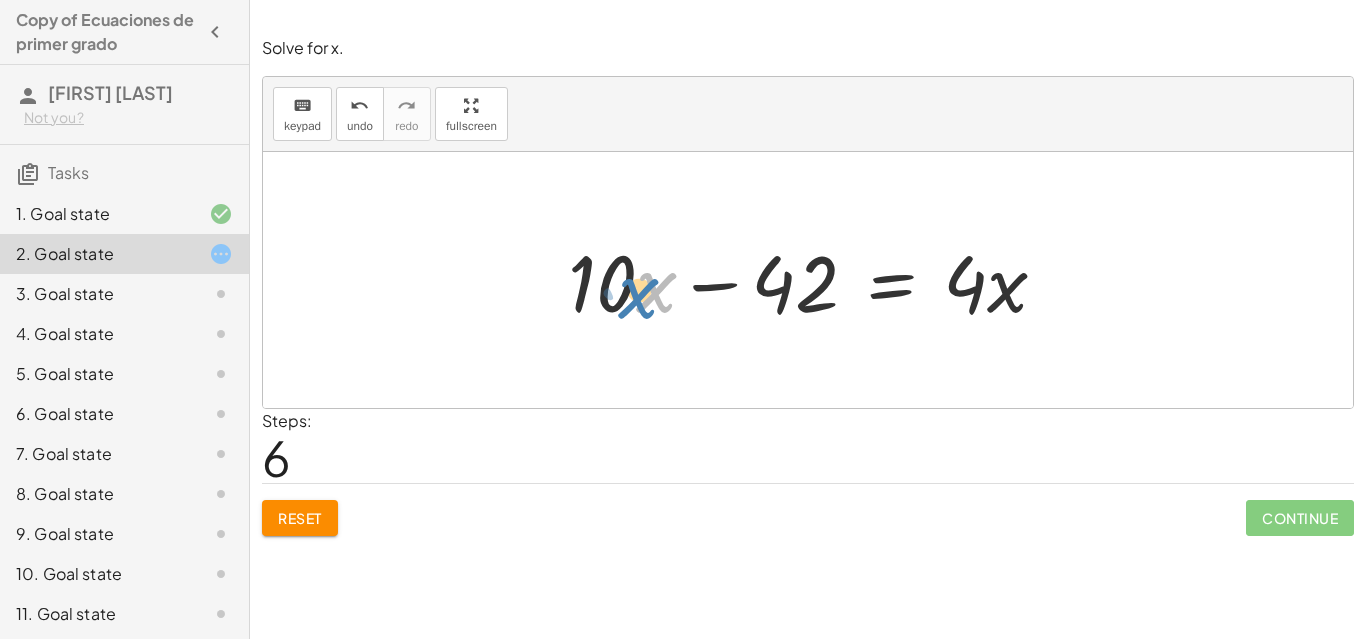 drag, startPoint x: 644, startPoint y: 290, endPoint x: 626, endPoint y: 296, distance: 18.973665 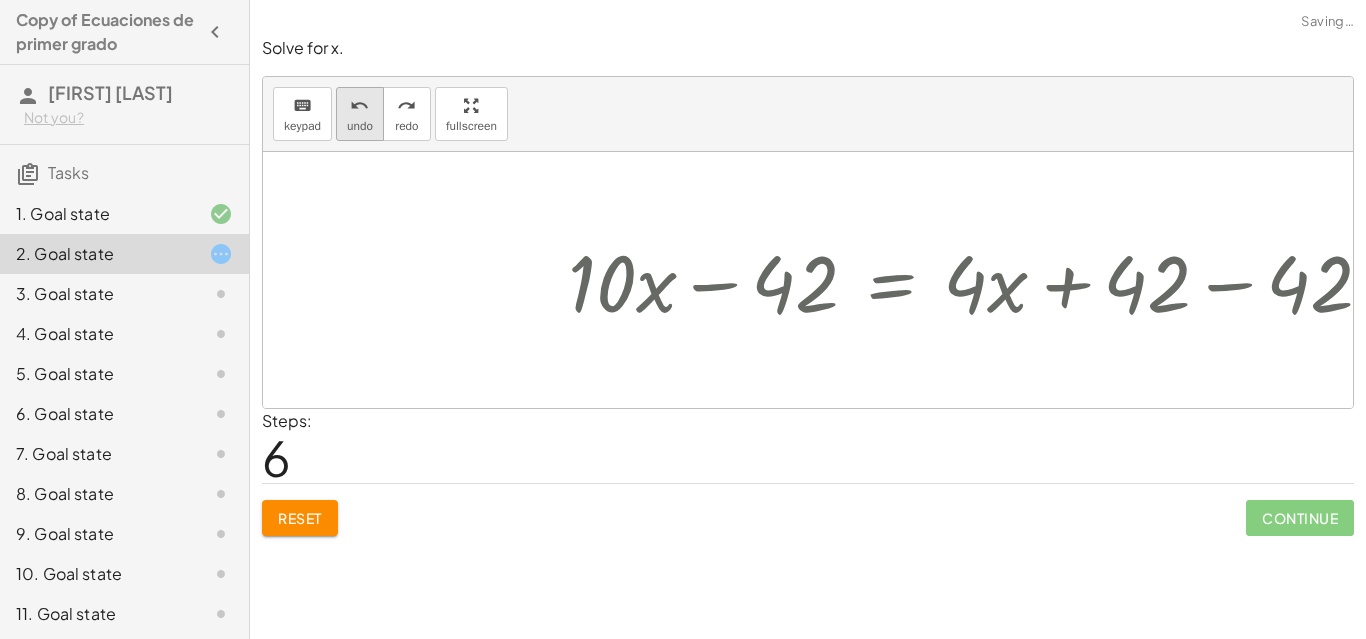 click on "undo undo" at bounding box center [360, 114] 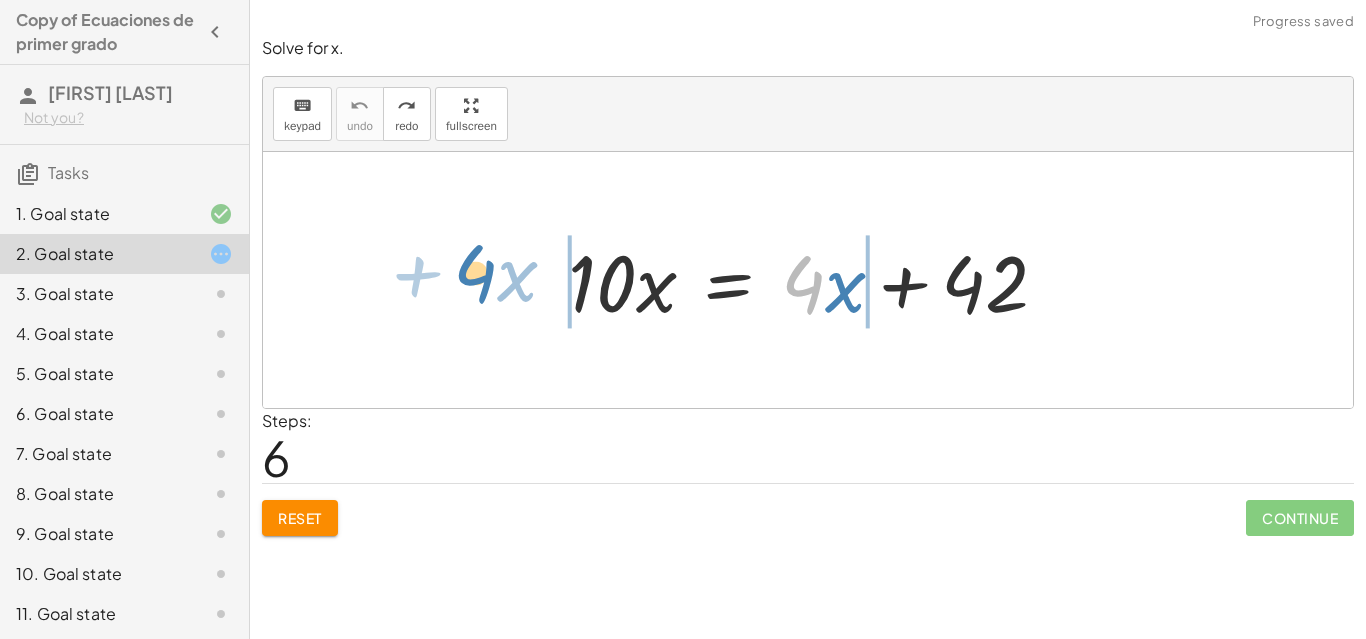 drag, startPoint x: 808, startPoint y: 278, endPoint x: 481, endPoint y: 267, distance: 327.18497 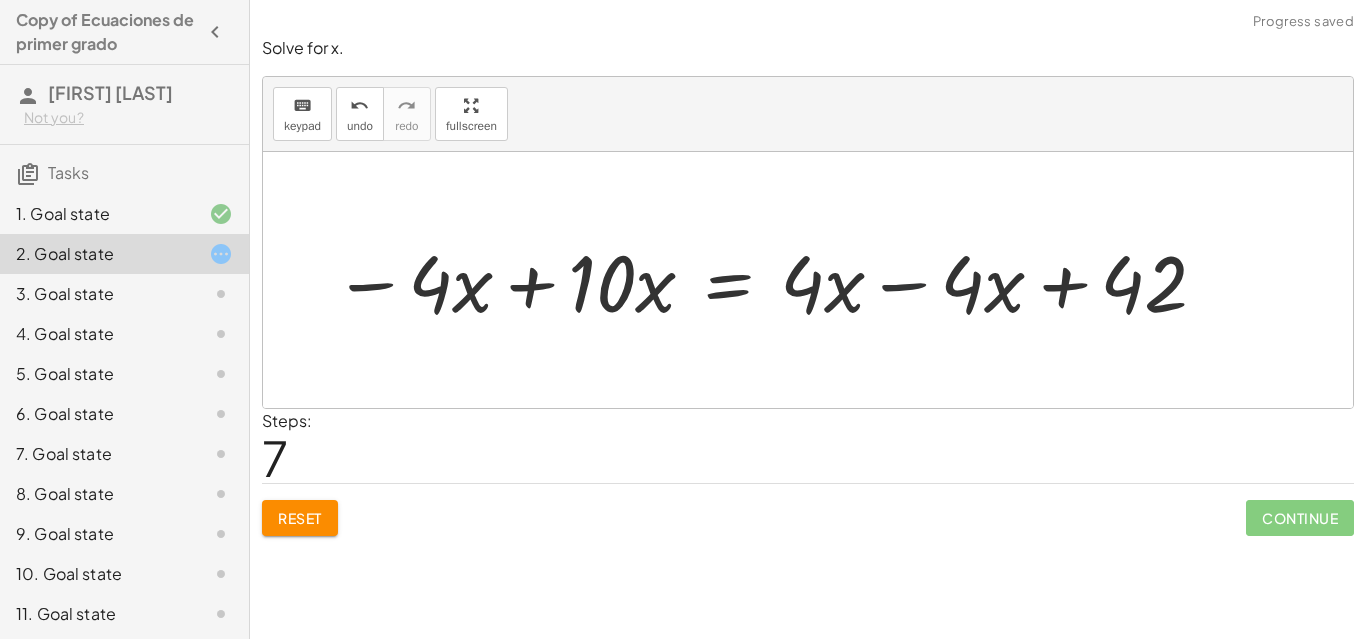 click at bounding box center (771, 280) 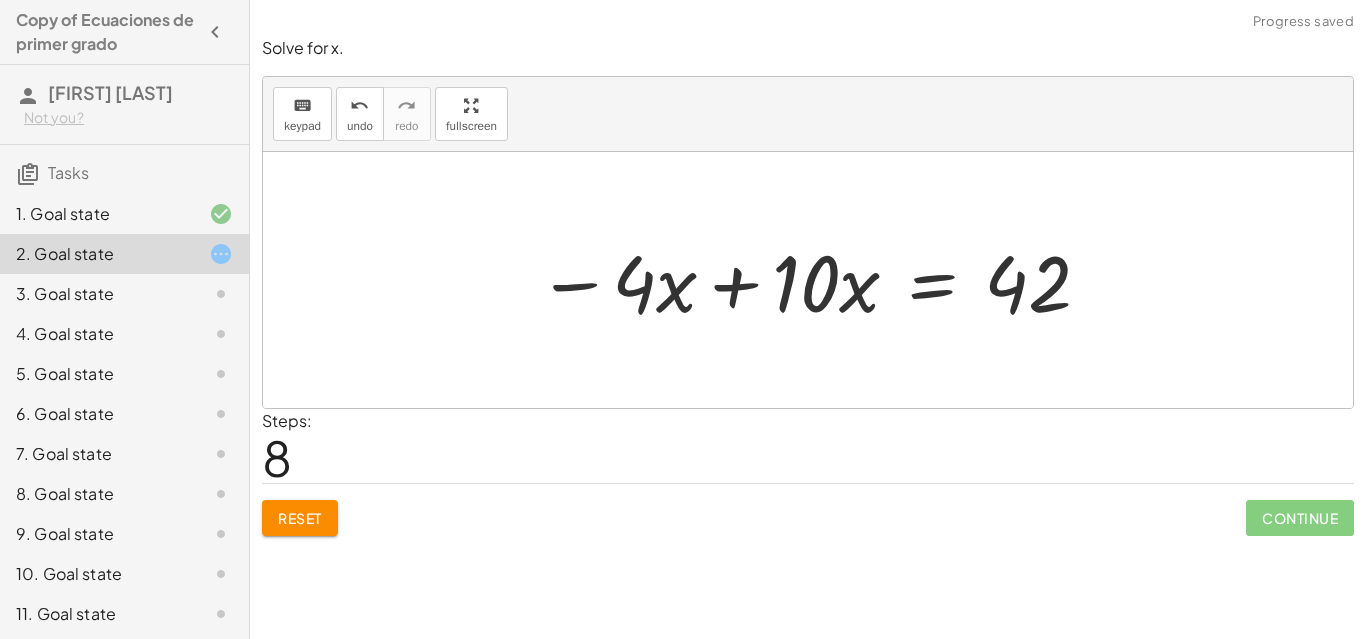 click at bounding box center [815, 280] 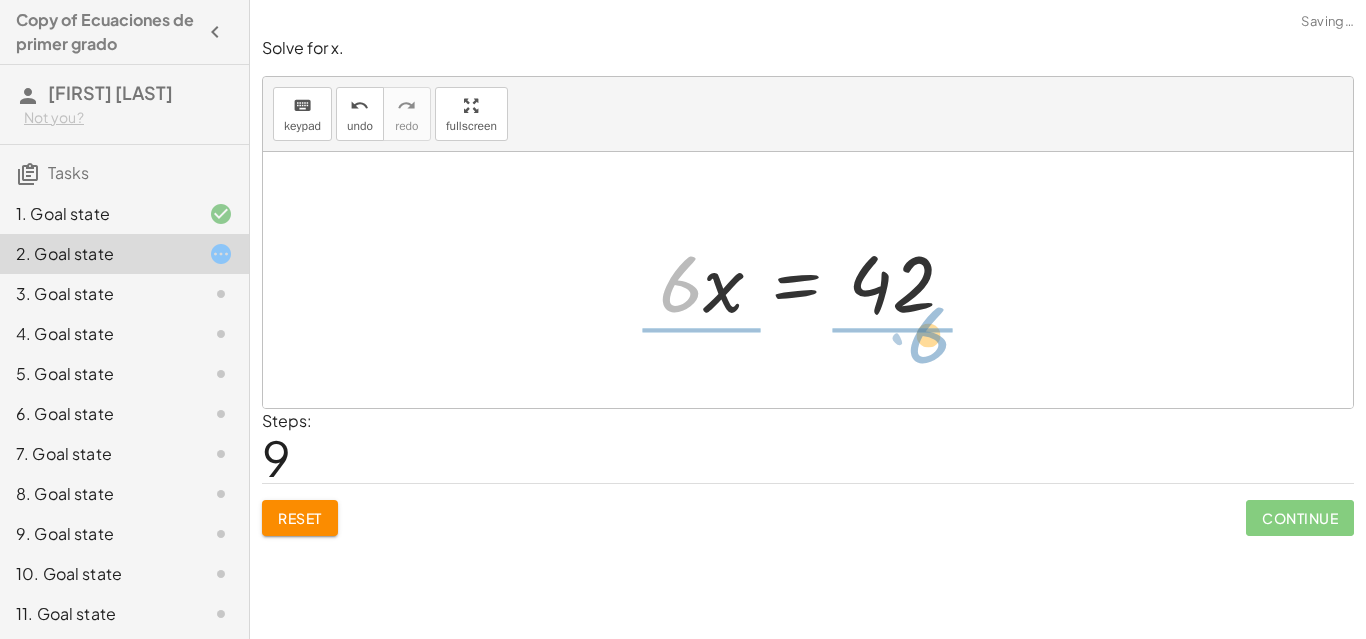 drag, startPoint x: 690, startPoint y: 302, endPoint x: 942, endPoint y: 352, distance: 256.91245 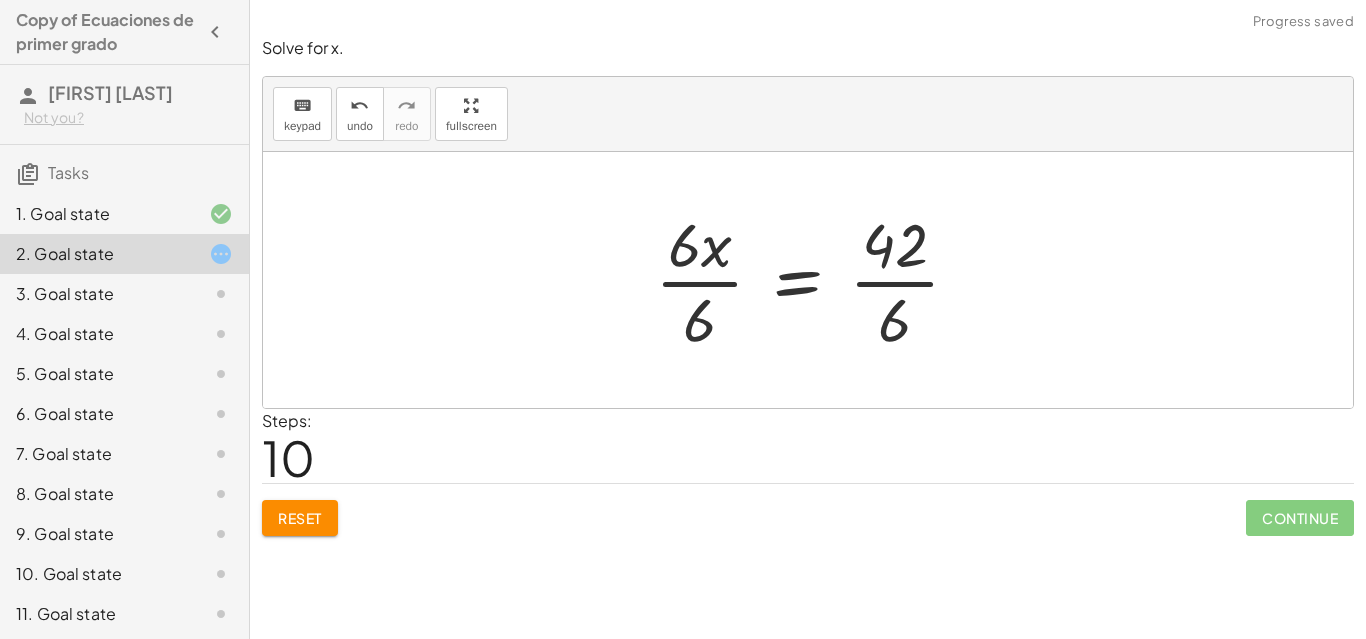 click at bounding box center (815, 280) 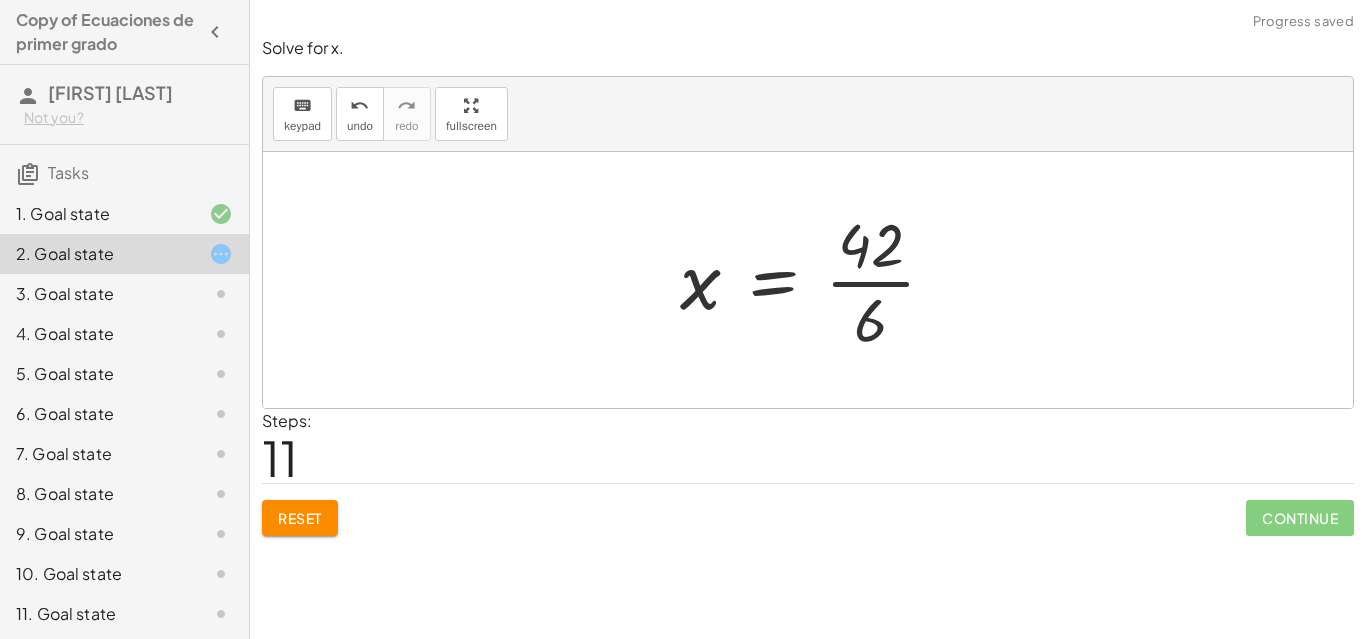 click at bounding box center [816, 280] 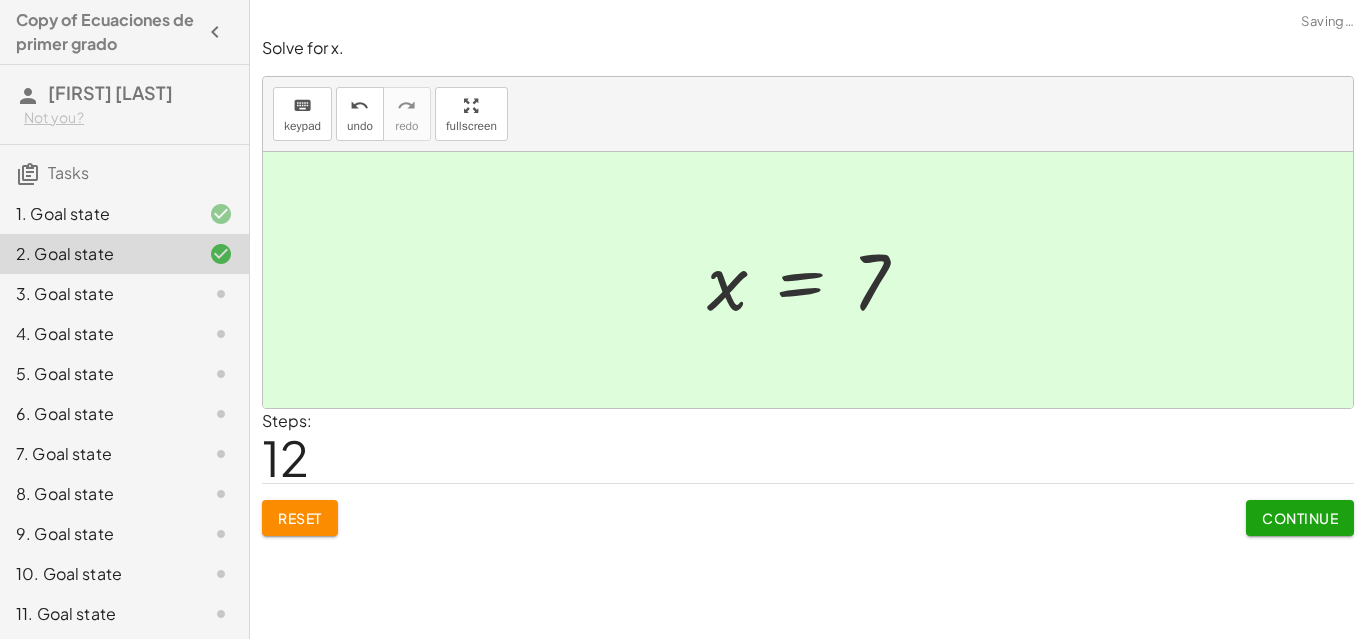 click on "Continue" at bounding box center [1300, 518] 